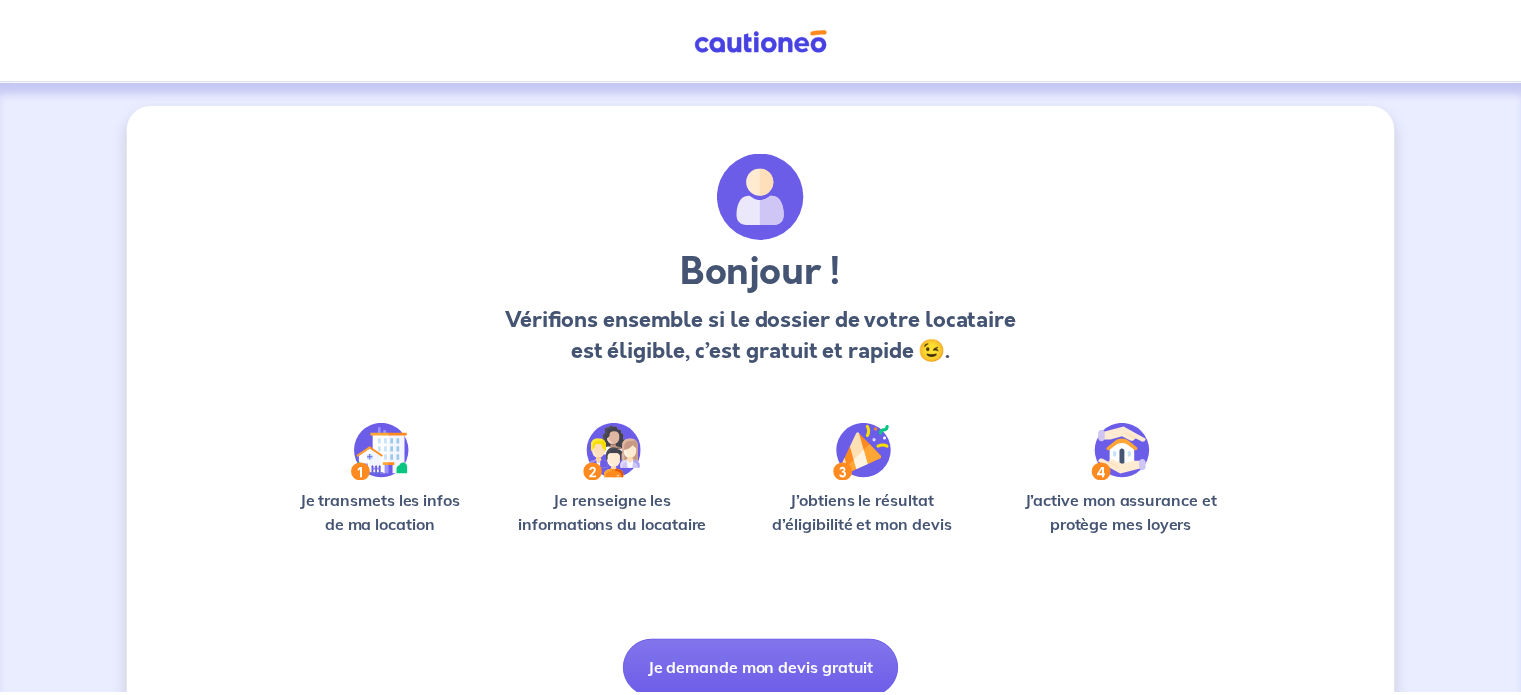 scroll, scrollTop: 0, scrollLeft: 0, axis: both 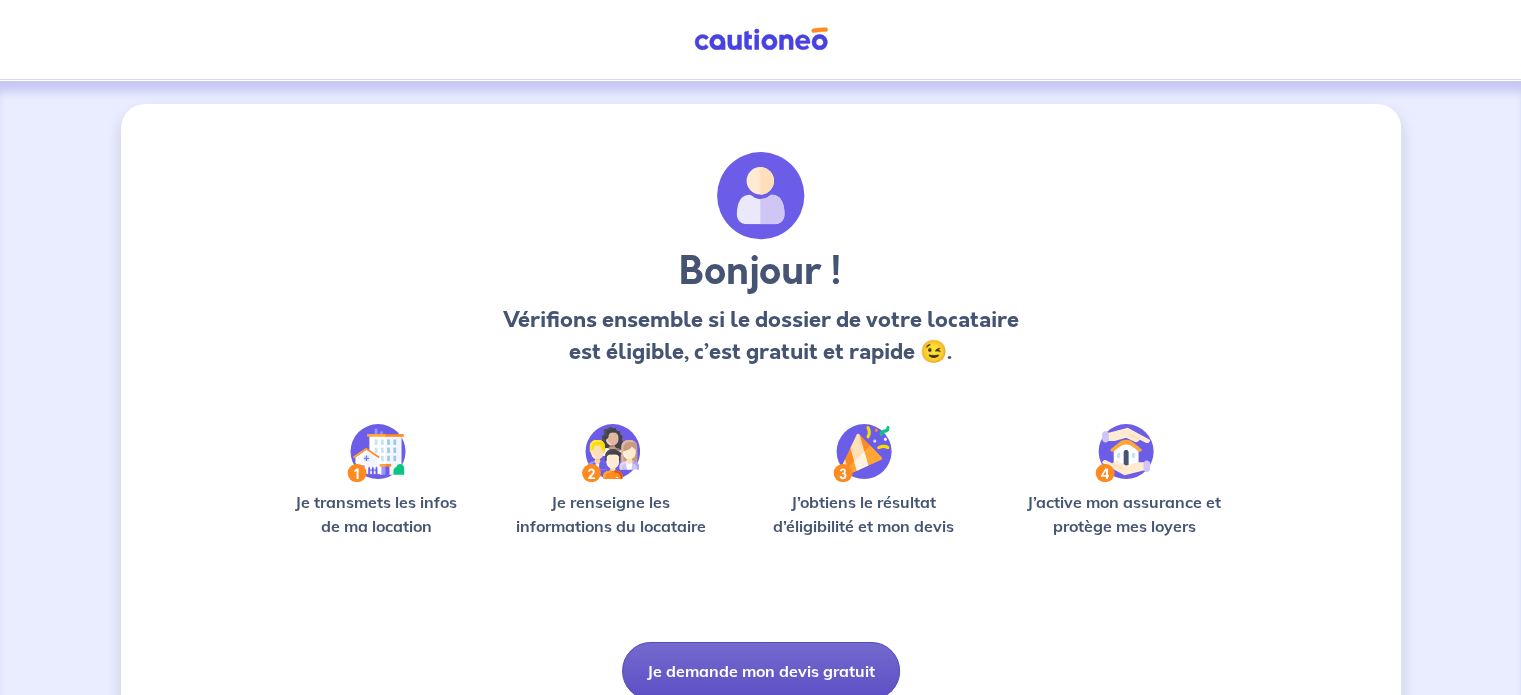 click on "Je demande mon devis gratuit" at bounding box center [761, 671] 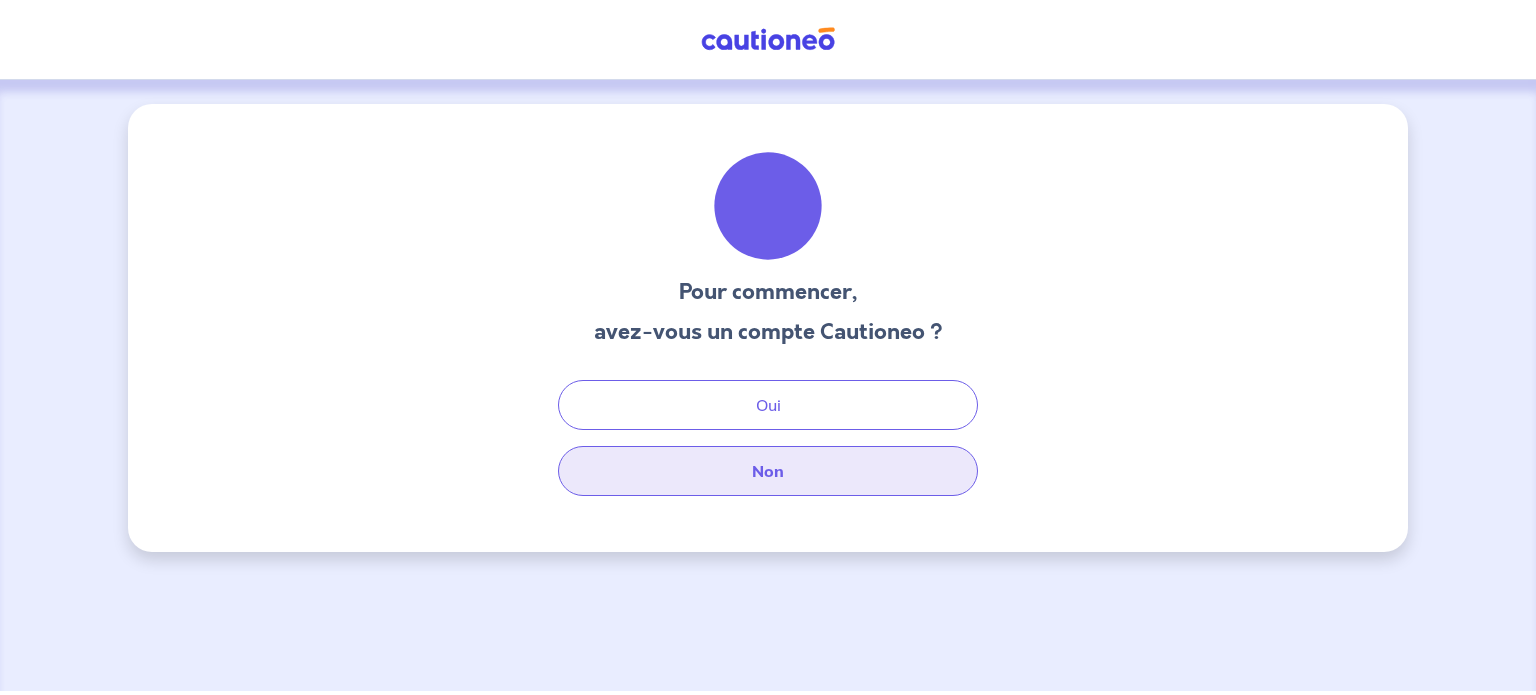 click on "Non" at bounding box center (768, 471) 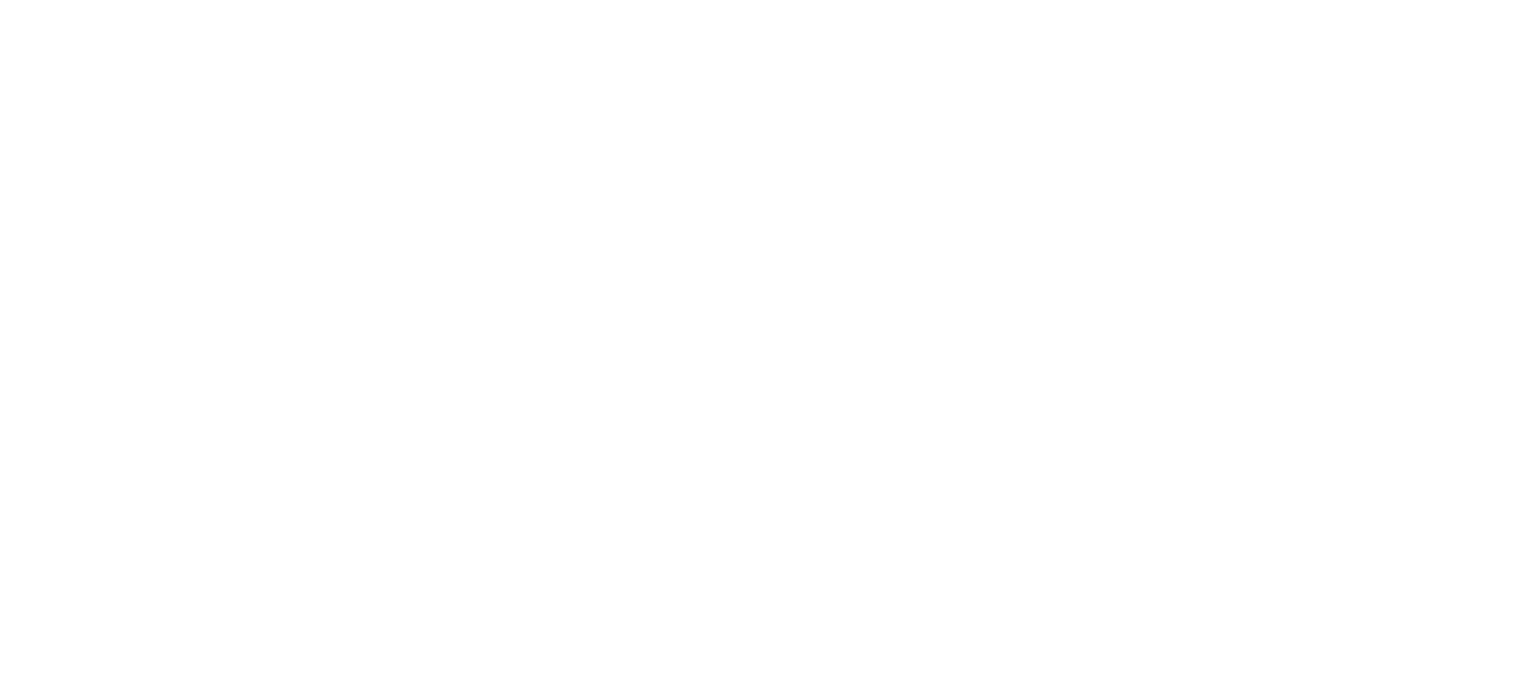 scroll, scrollTop: 0, scrollLeft: 0, axis: both 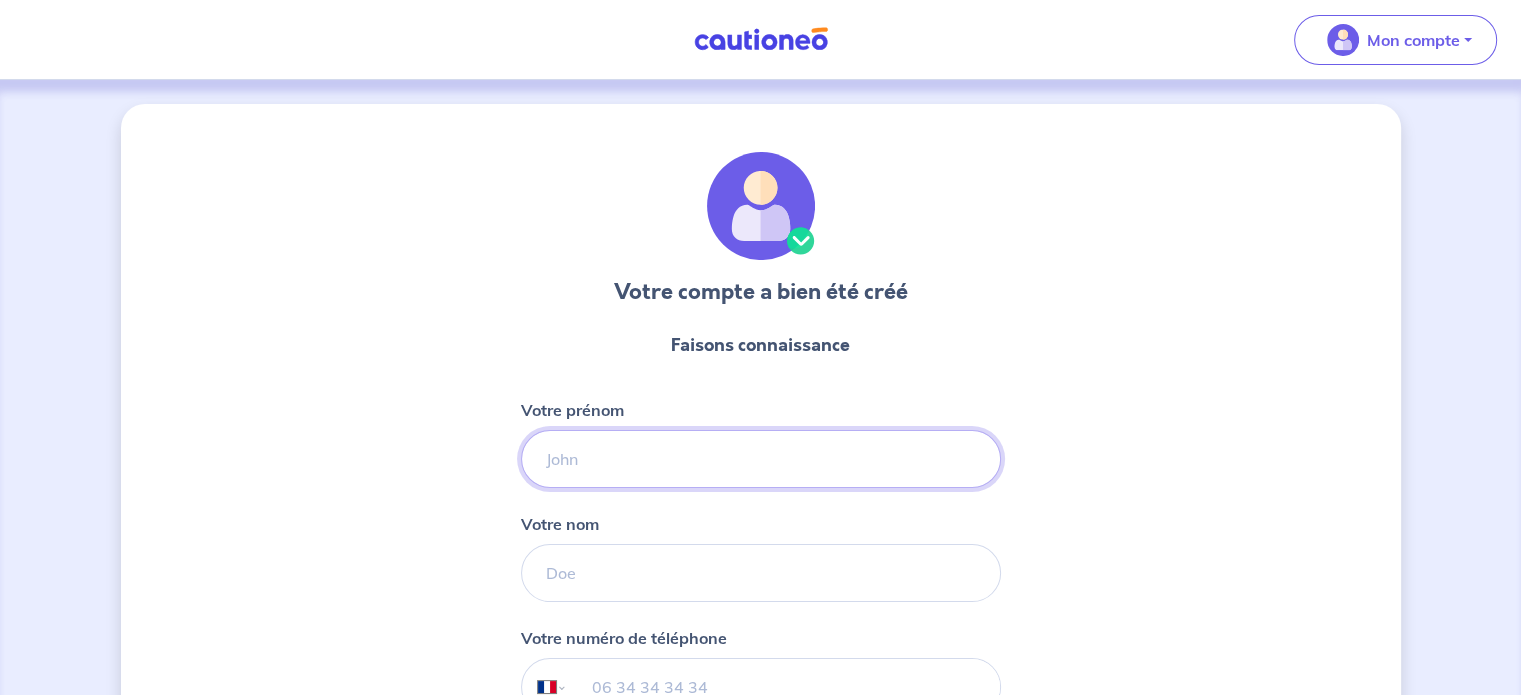 click on "Votre prénom" at bounding box center (761, 459) 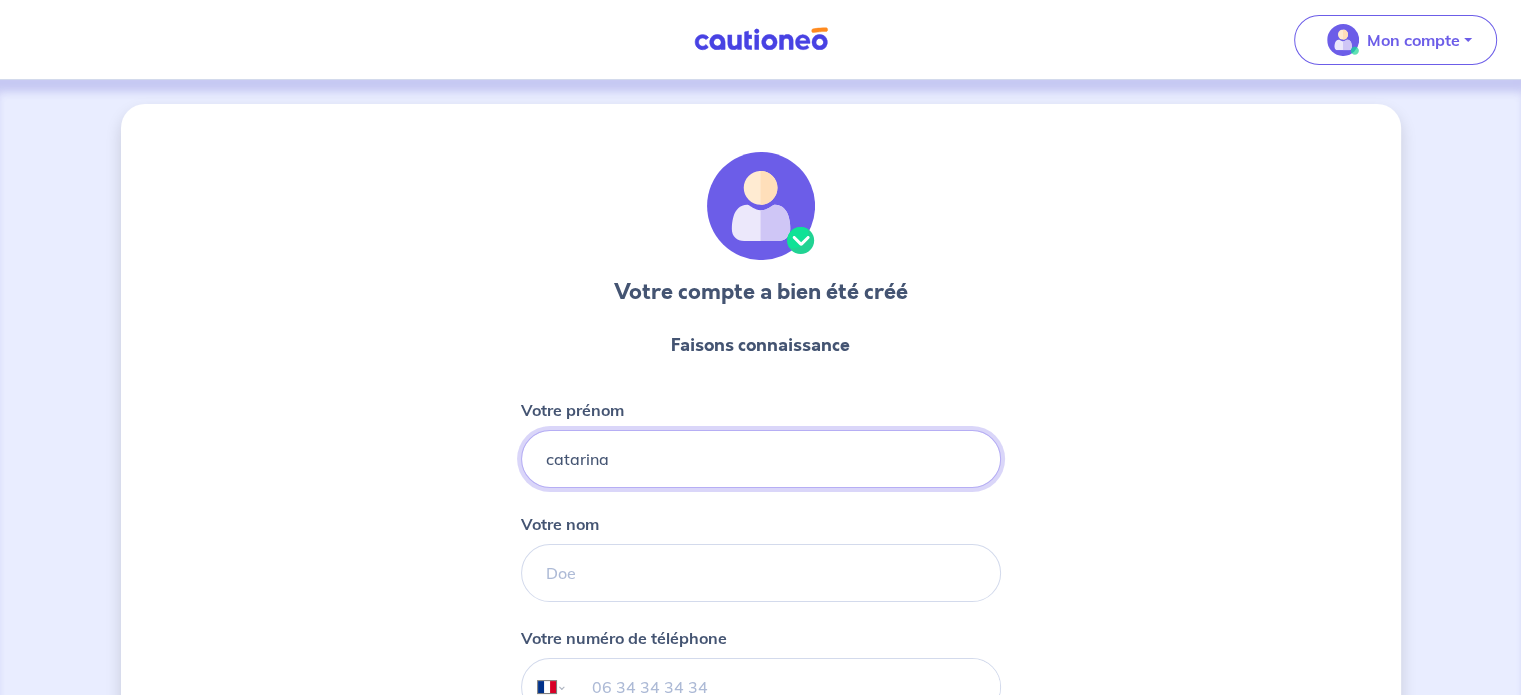 type on "catarina" 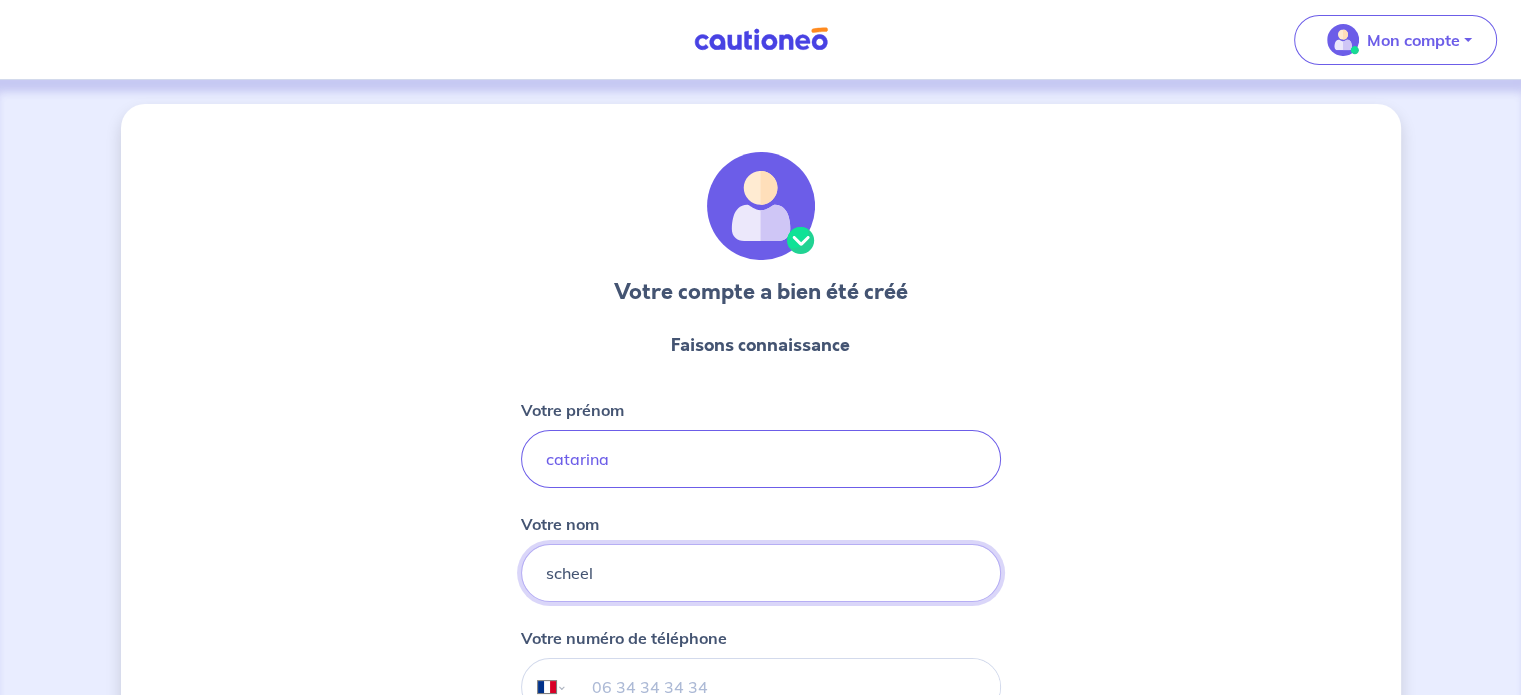 type on "scheel" 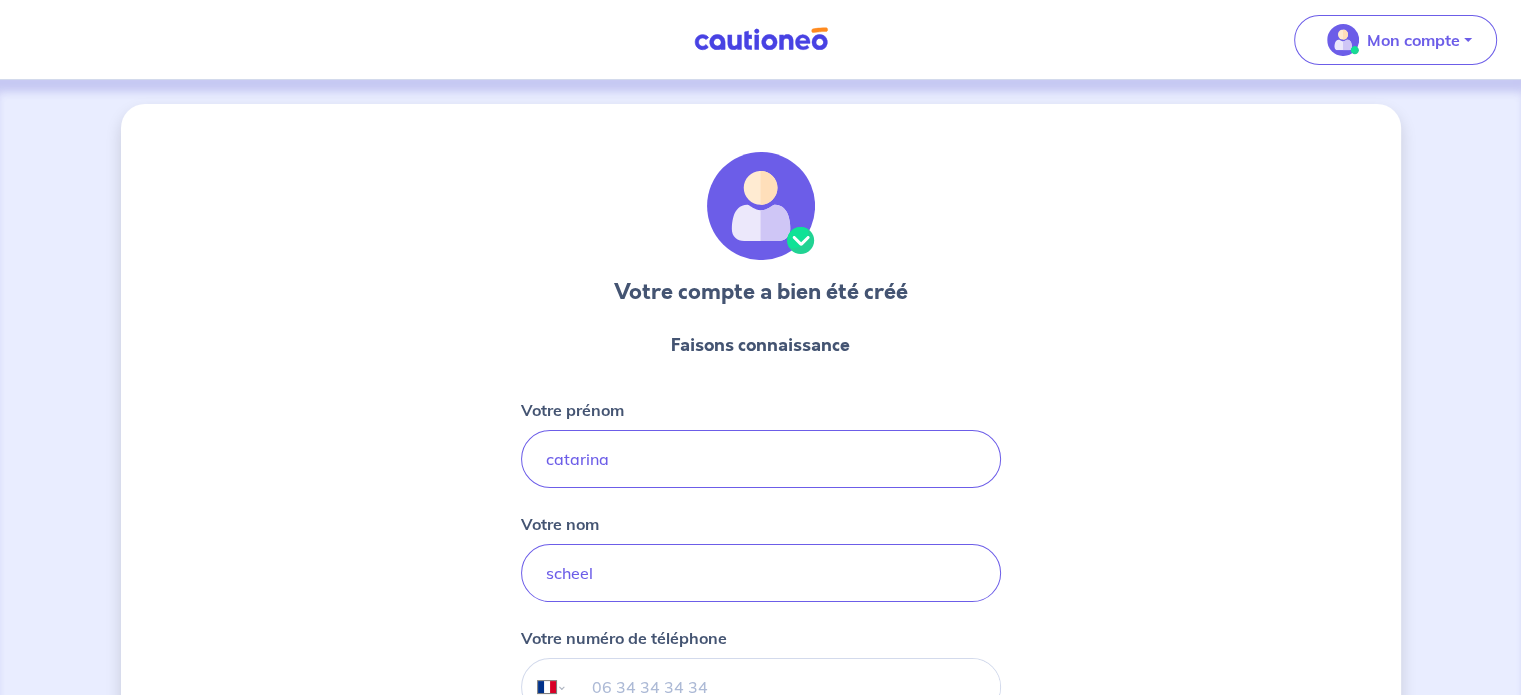 scroll, scrollTop: 0, scrollLeft: 0, axis: both 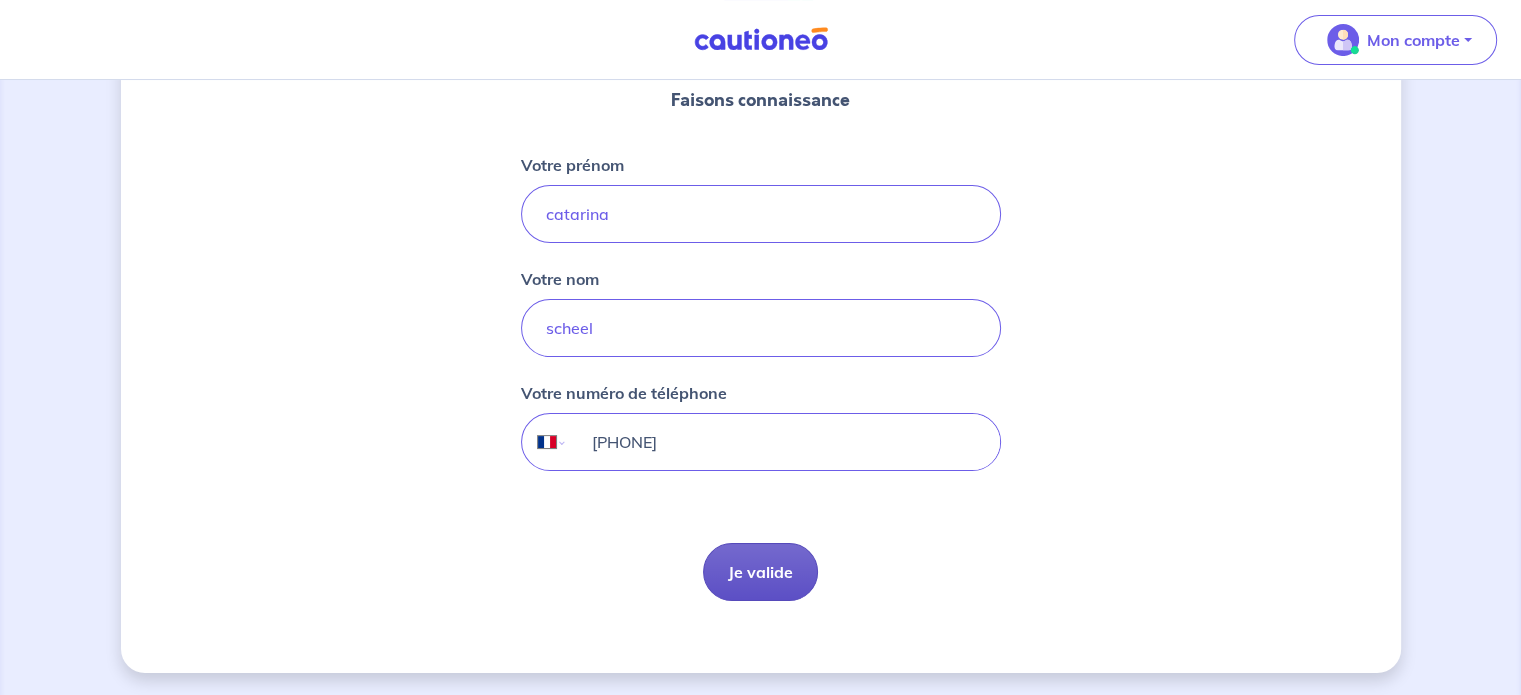 type on "[PHONE]" 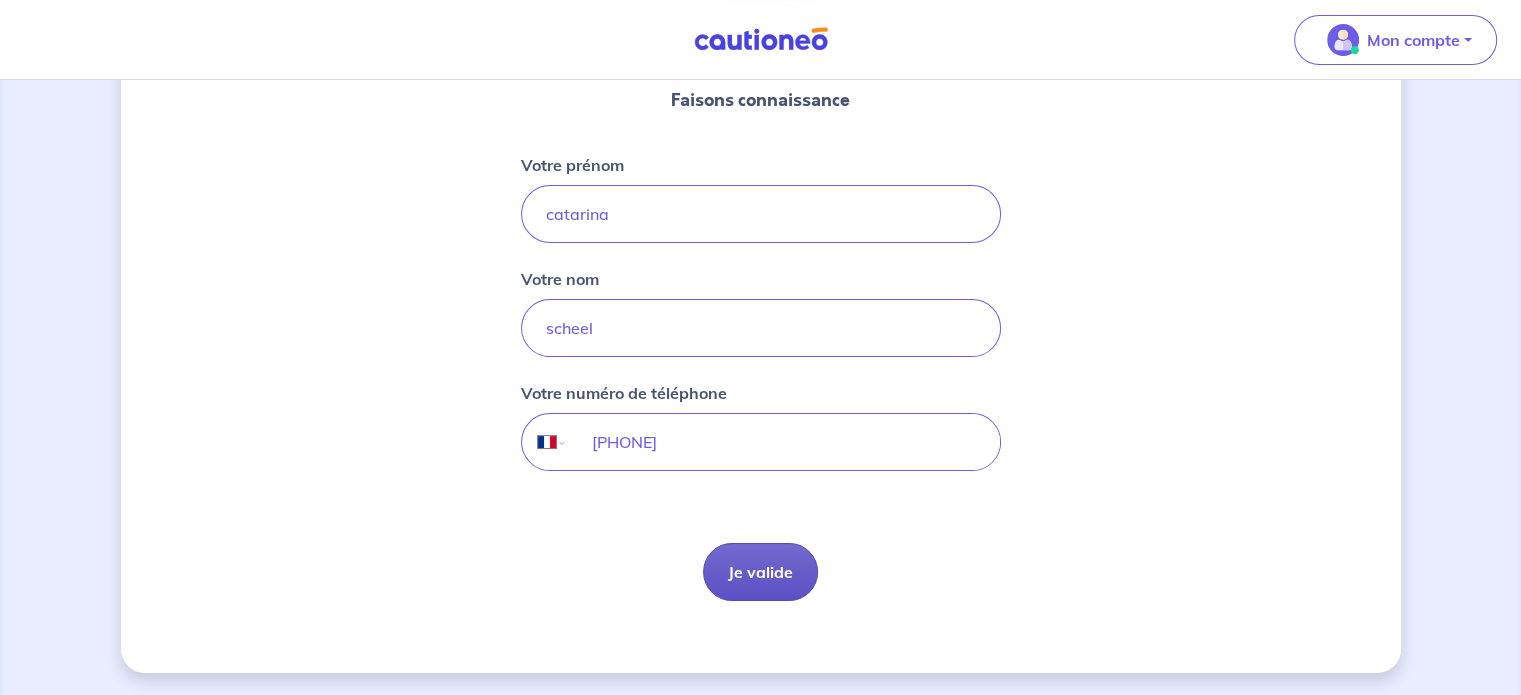 click on "Je valide" at bounding box center [760, 572] 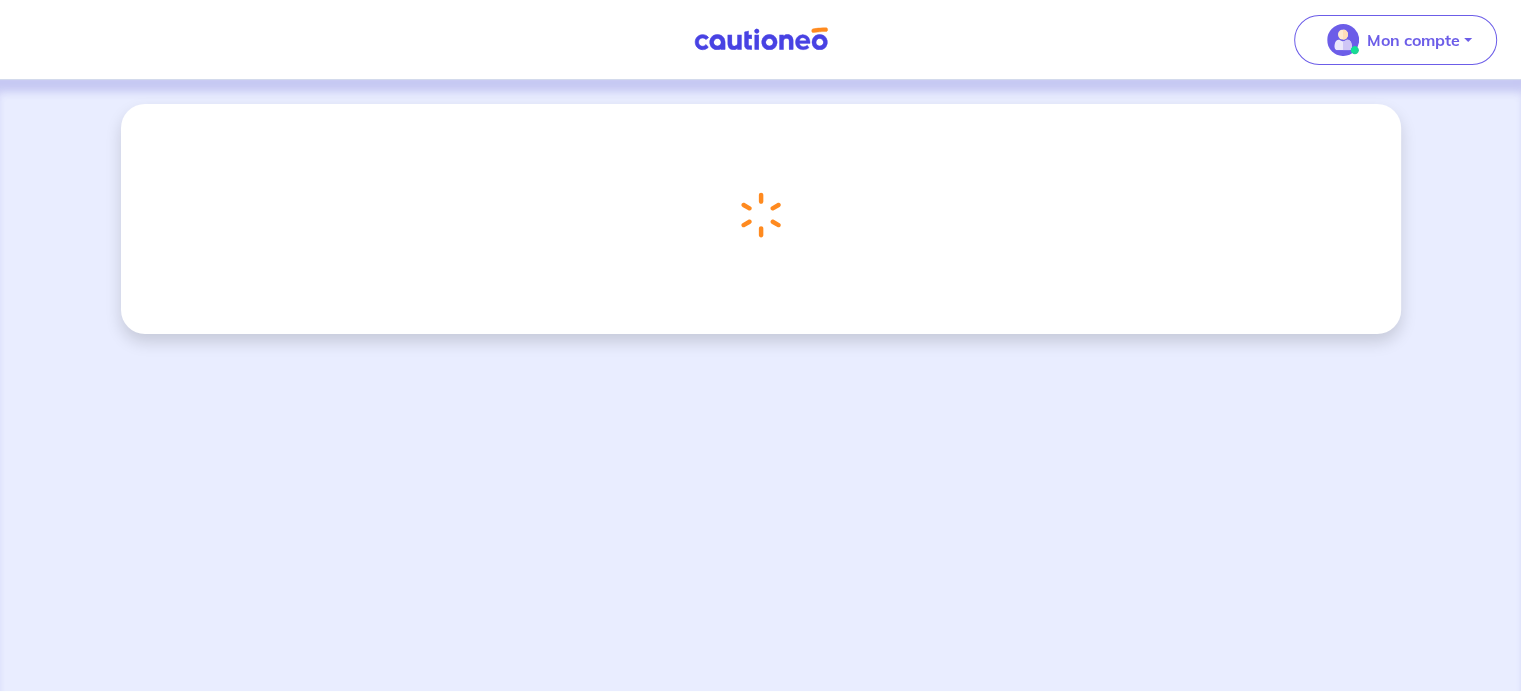 scroll, scrollTop: 0, scrollLeft: 0, axis: both 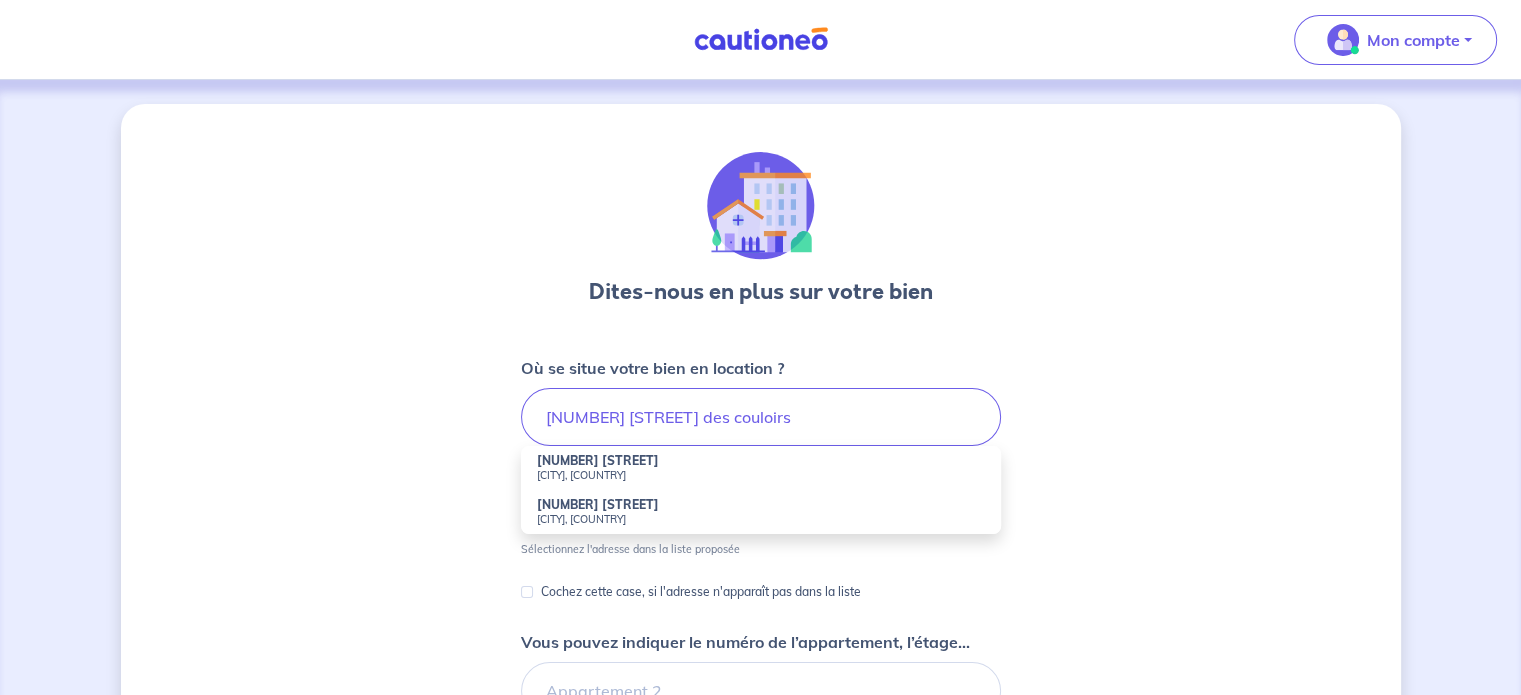 click on "[CITY], [COUNTRY]" at bounding box center [761, 475] 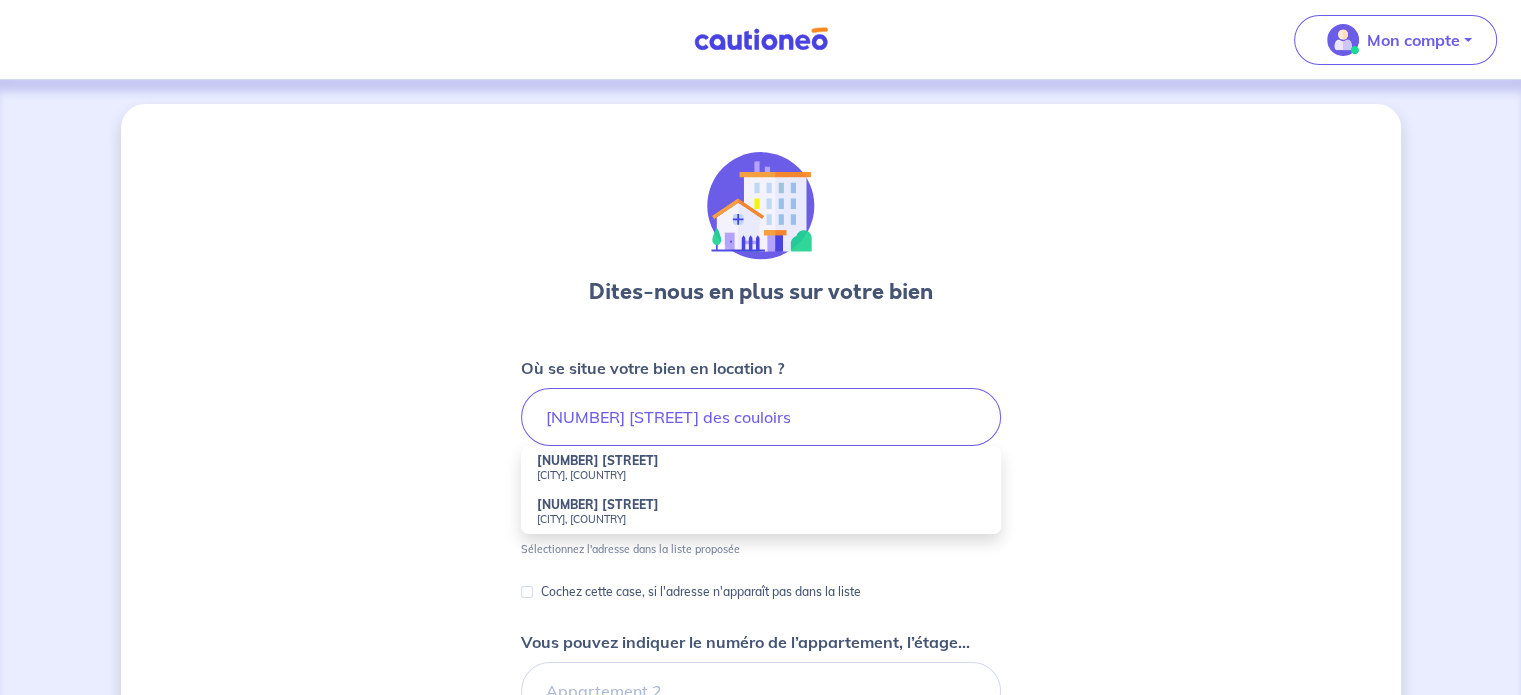 type on "[NUMBER] [STREET], [CITY], [COUNTRY]" 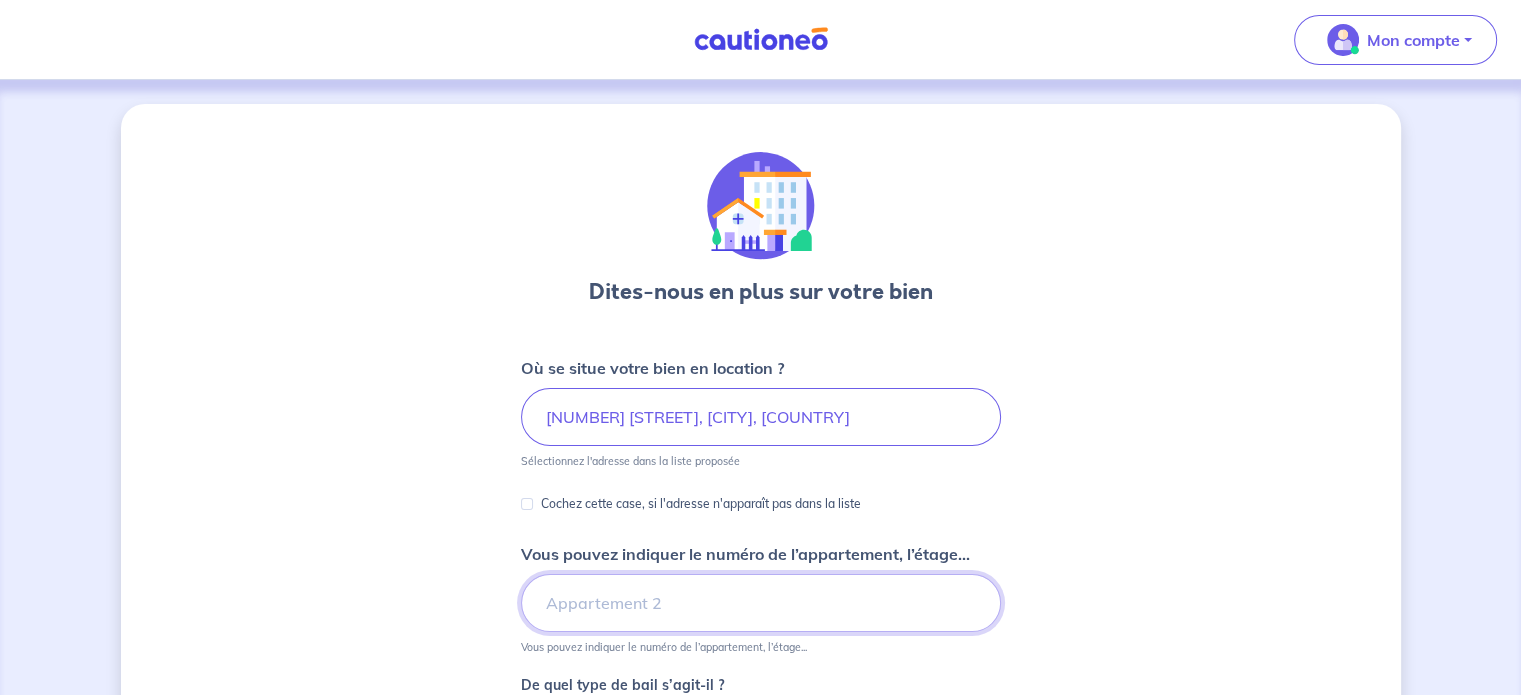 click on "Vous pouvez indiquer le numéro de l’appartement, l’étage..." at bounding box center (761, 603) 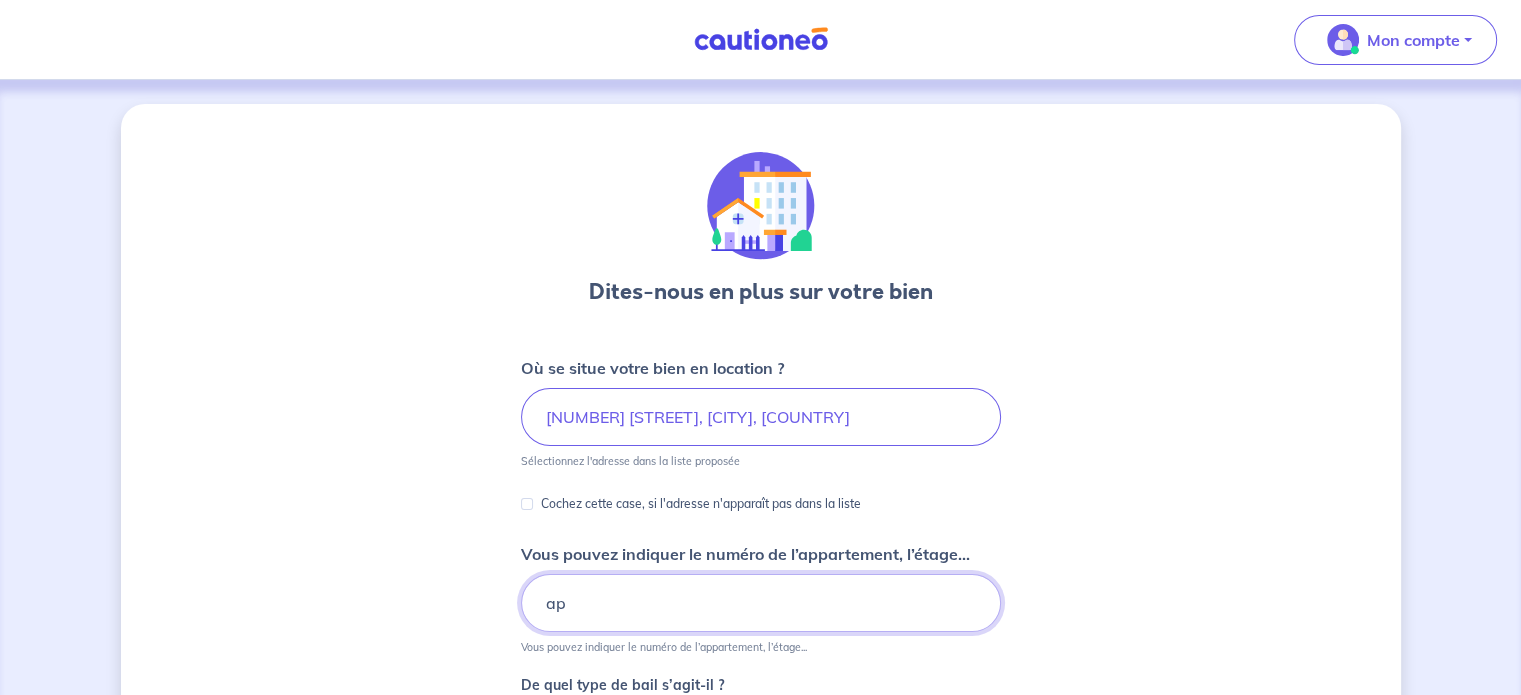 type on "a" 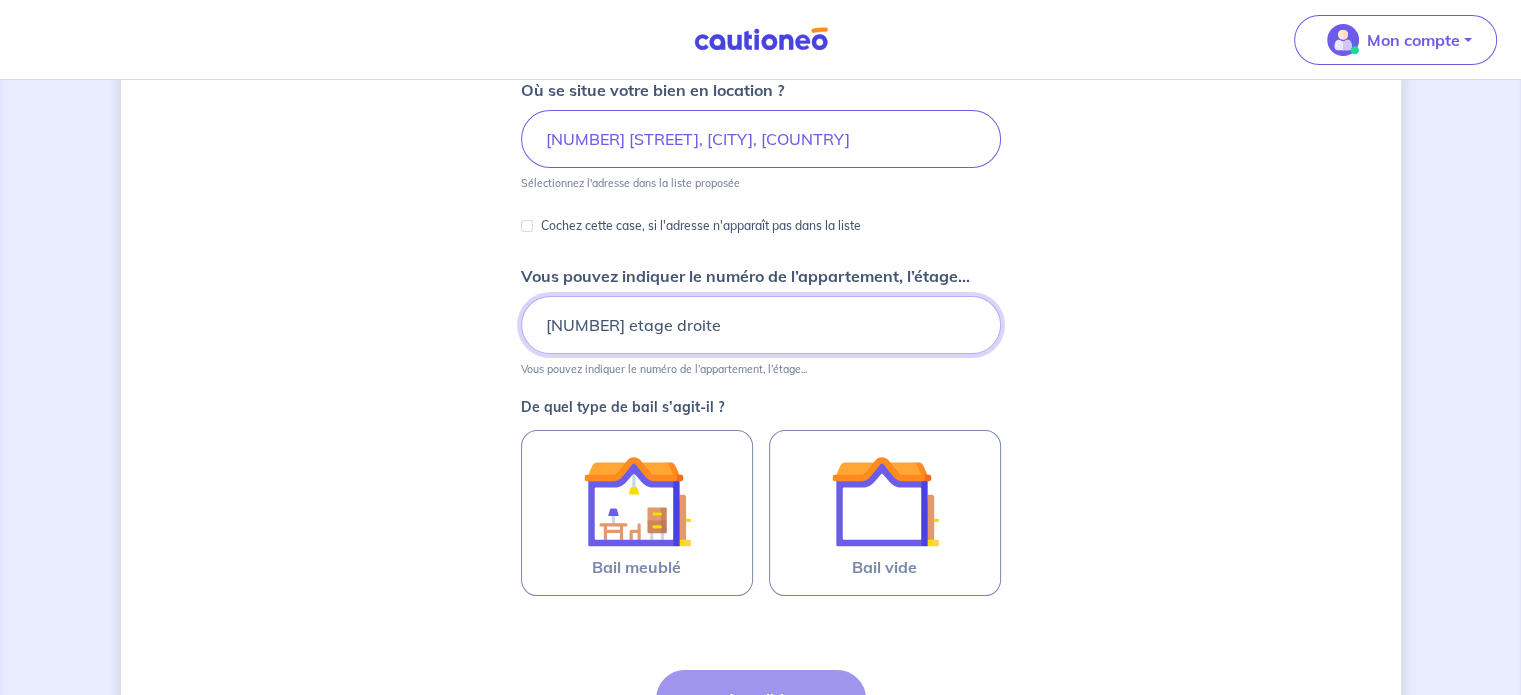 scroll, scrollTop: 362, scrollLeft: 0, axis: vertical 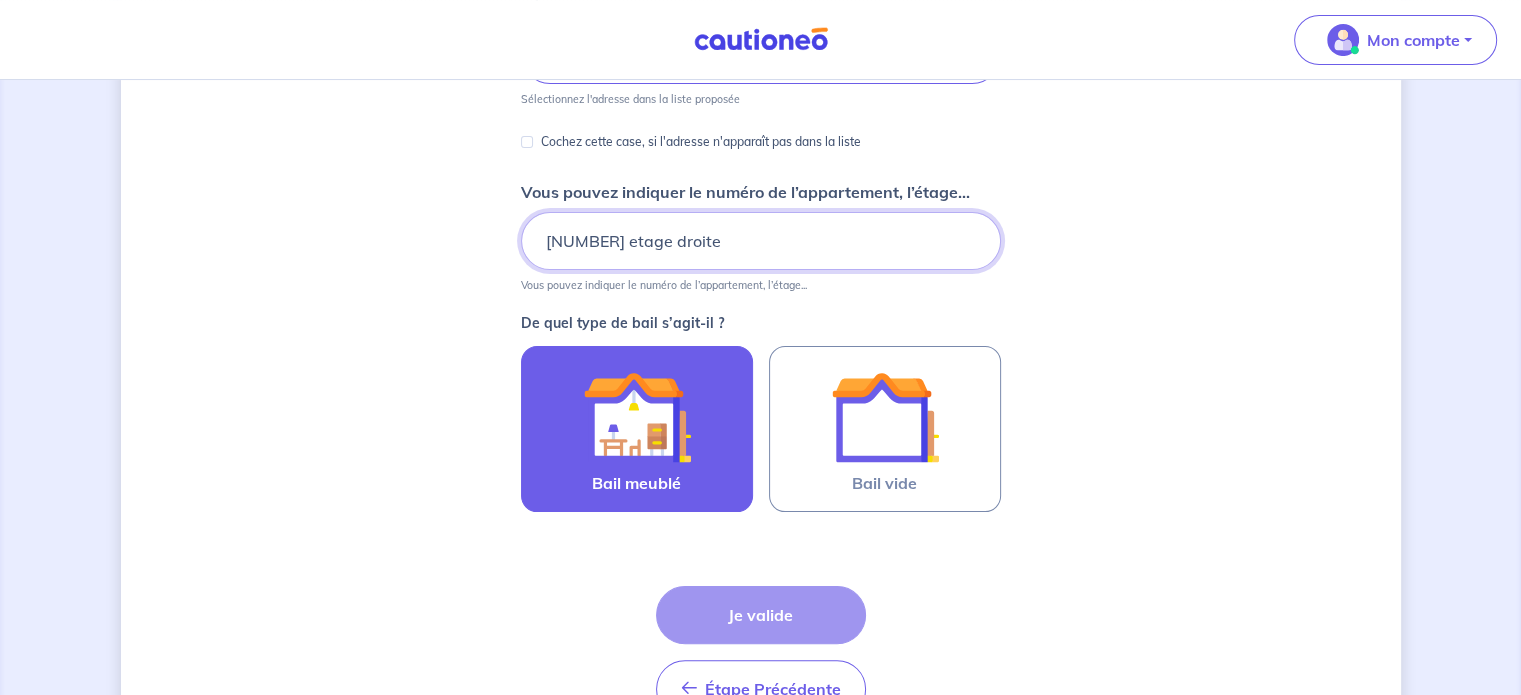 type on "[NUMBER] etage droite" 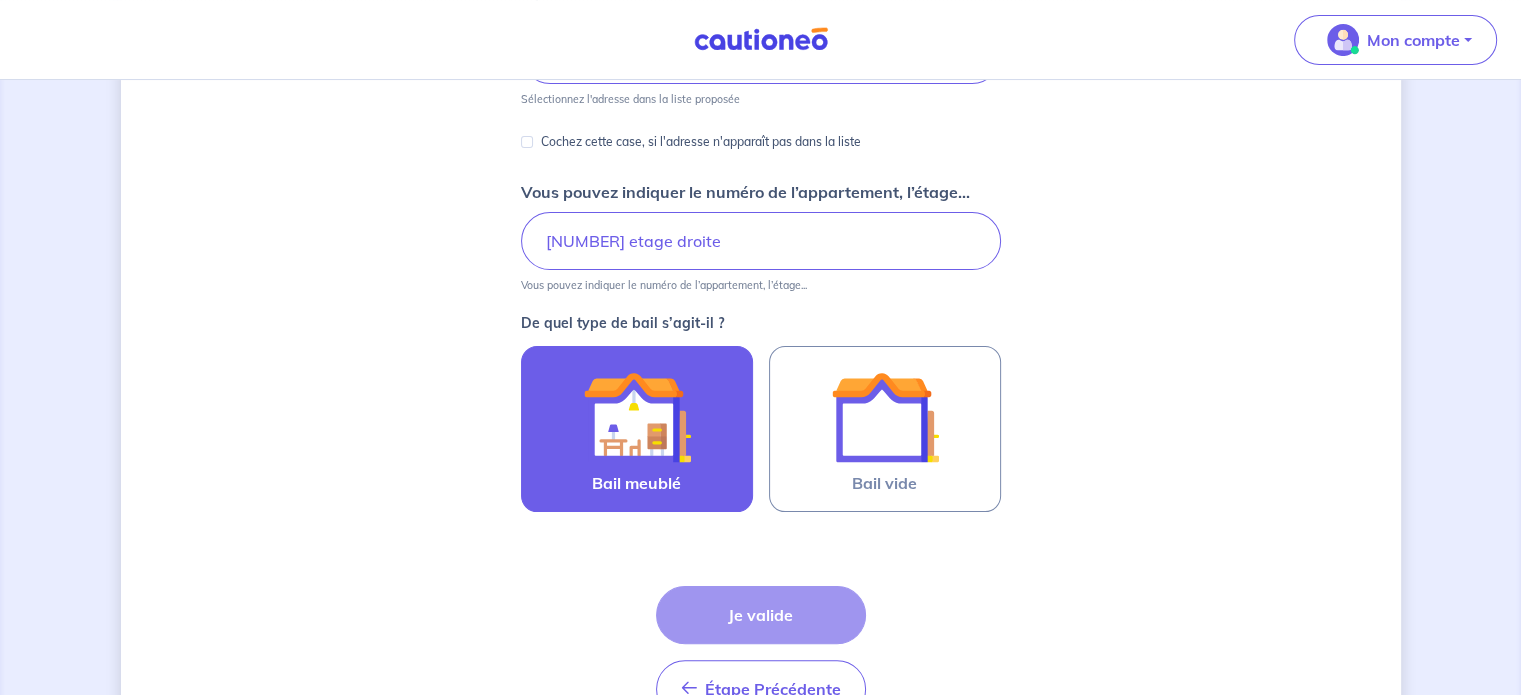 click at bounding box center [637, 417] 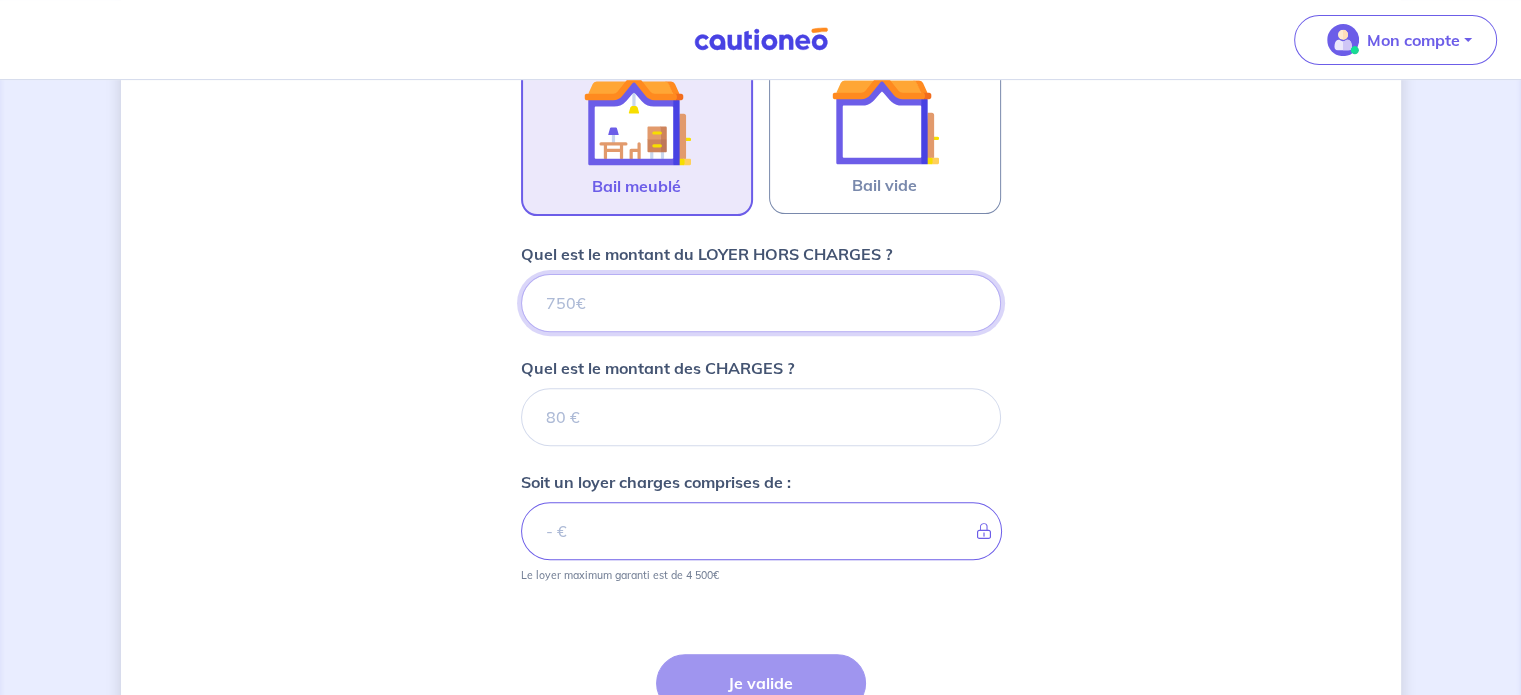 scroll, scrollTop: 843, scrollLeft: 0, axis: vertical 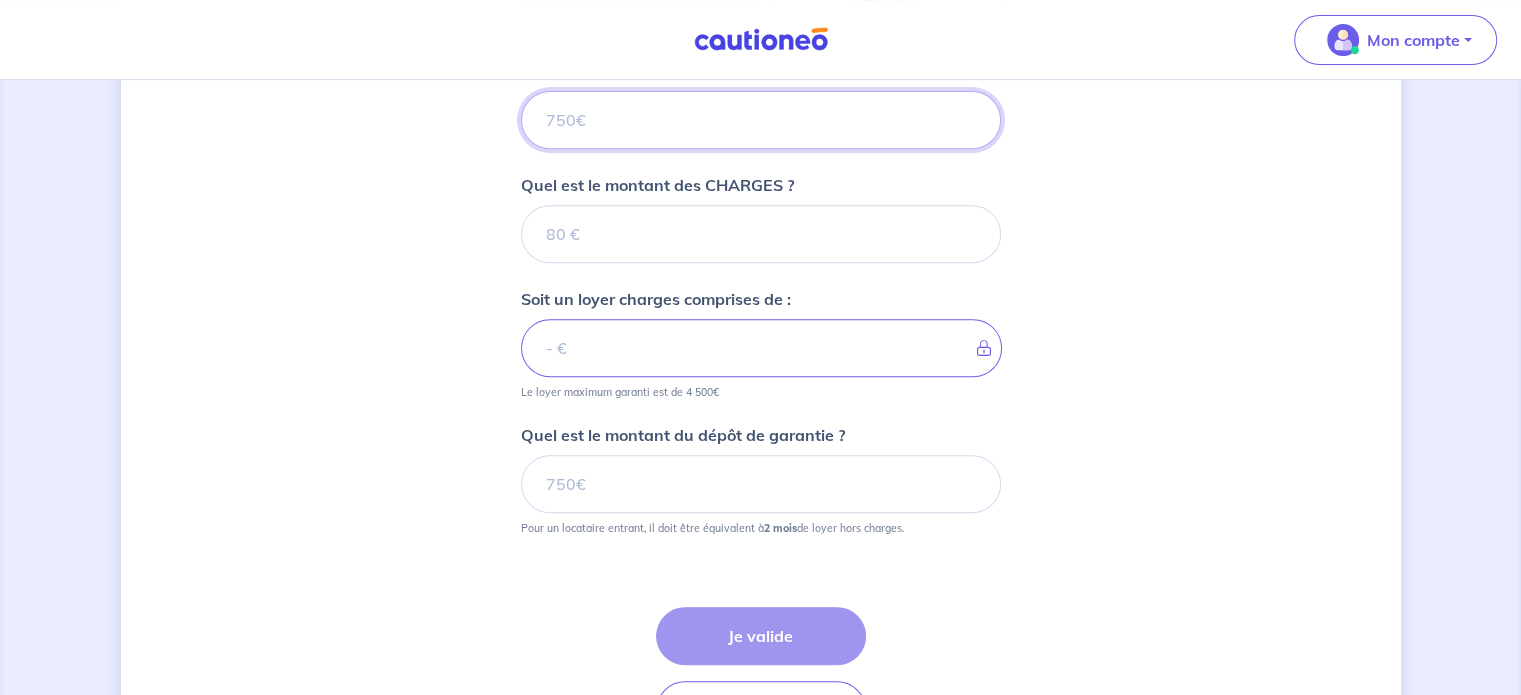 type on "1250" 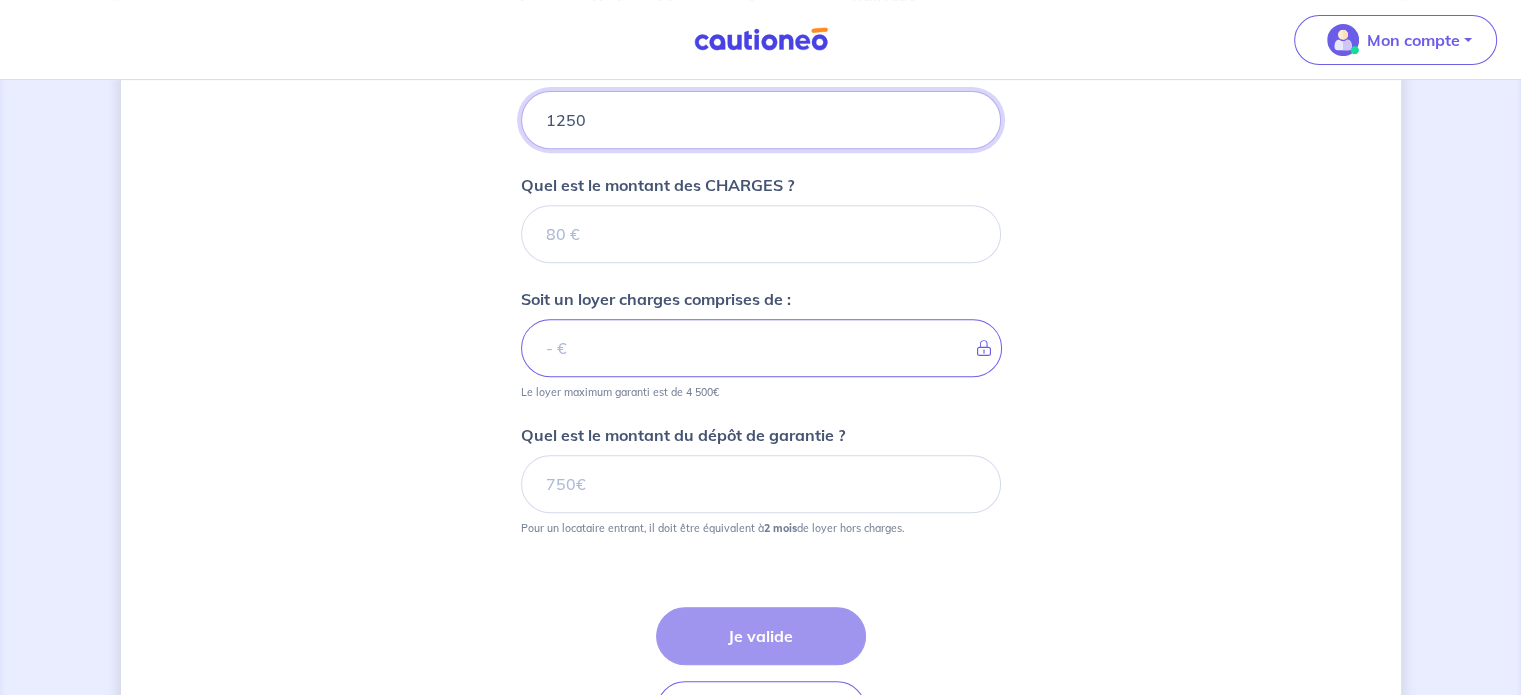 type 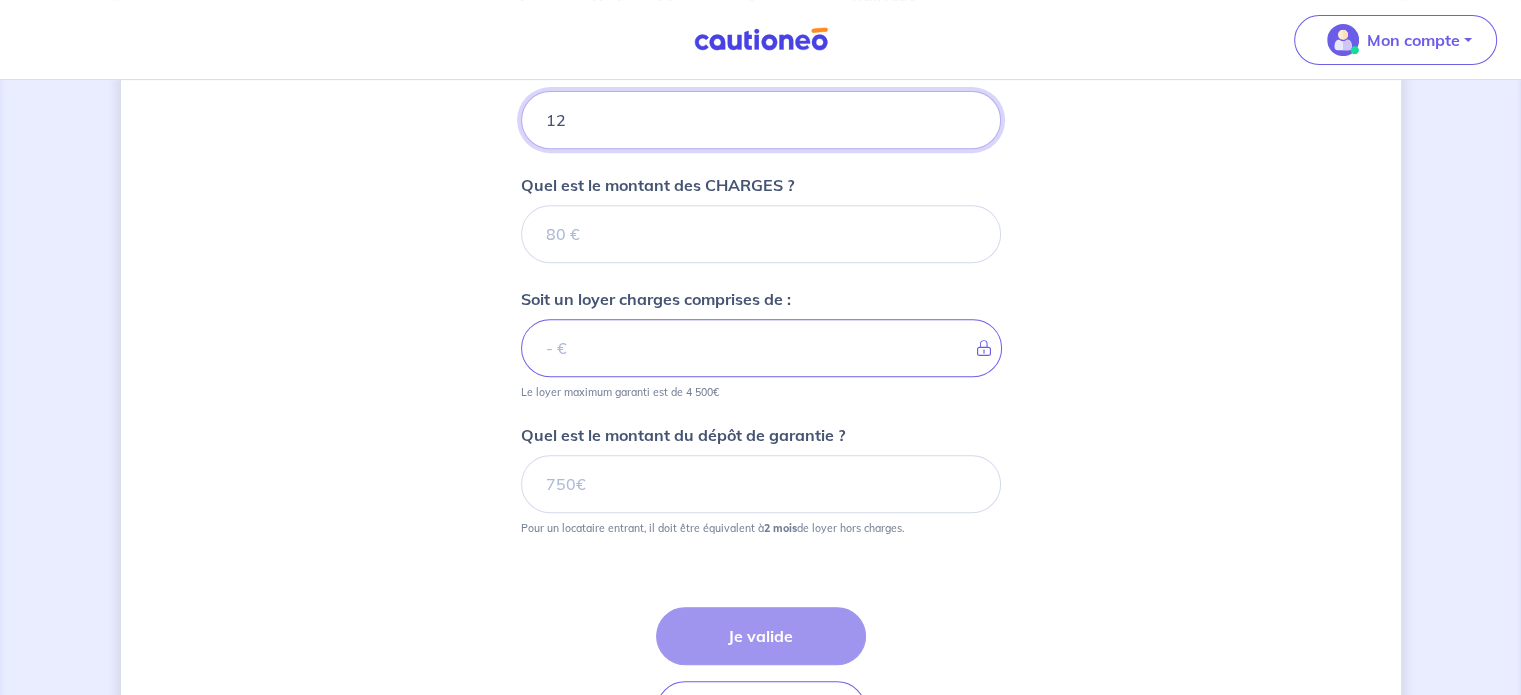 type on "1" 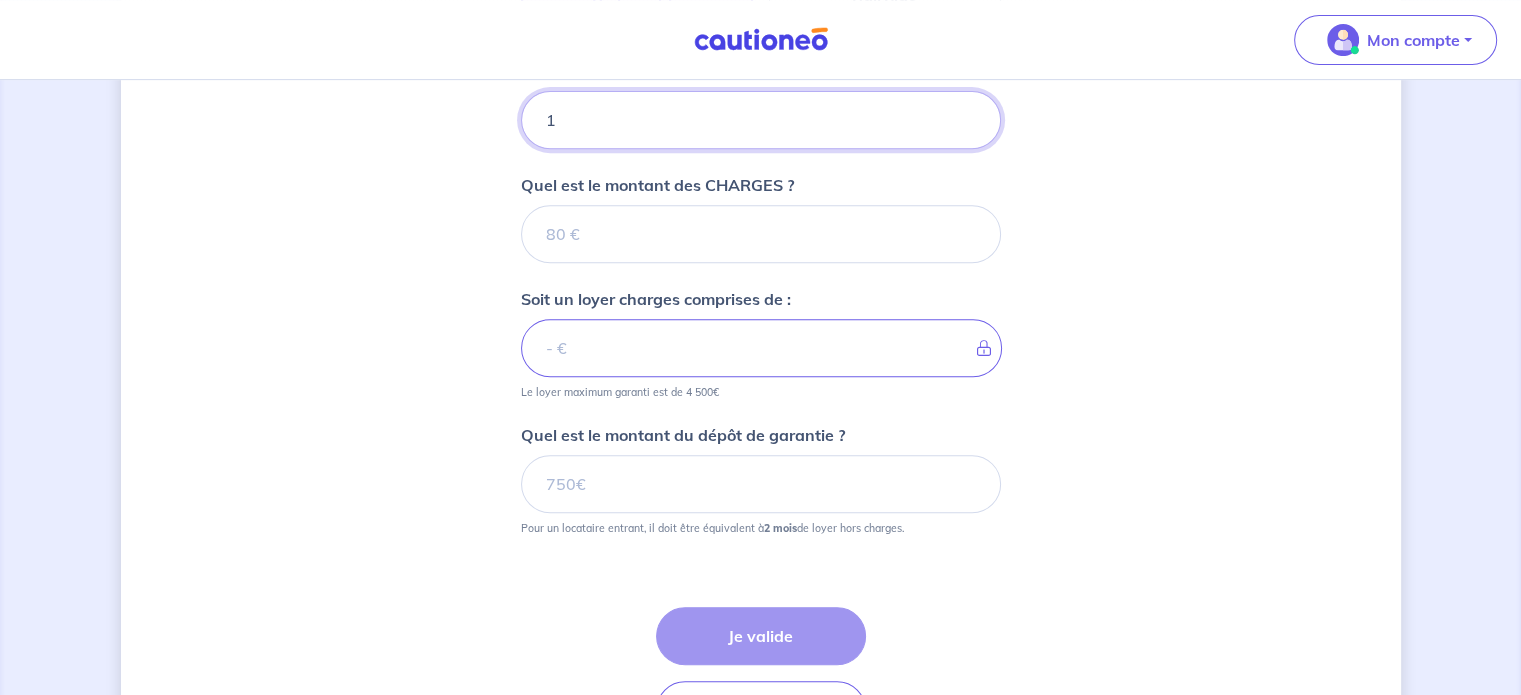 type 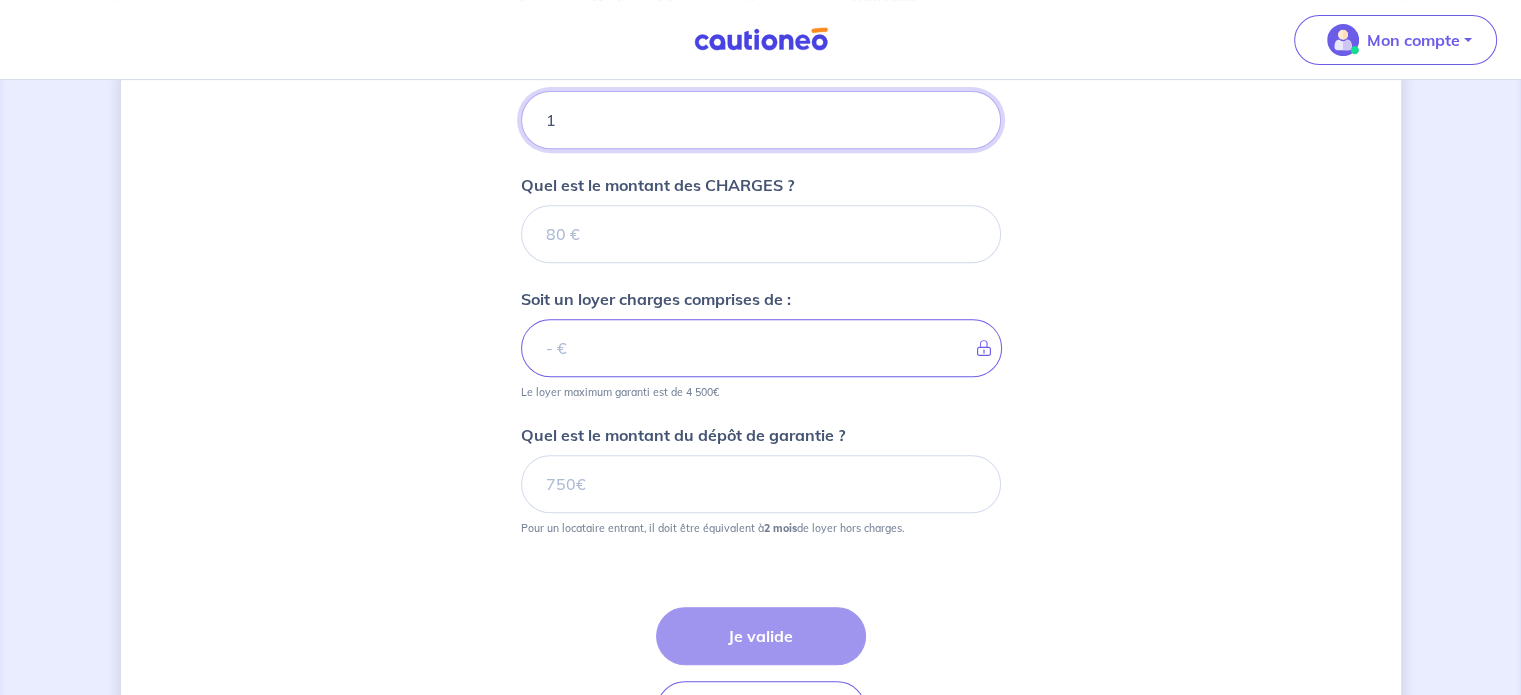 type 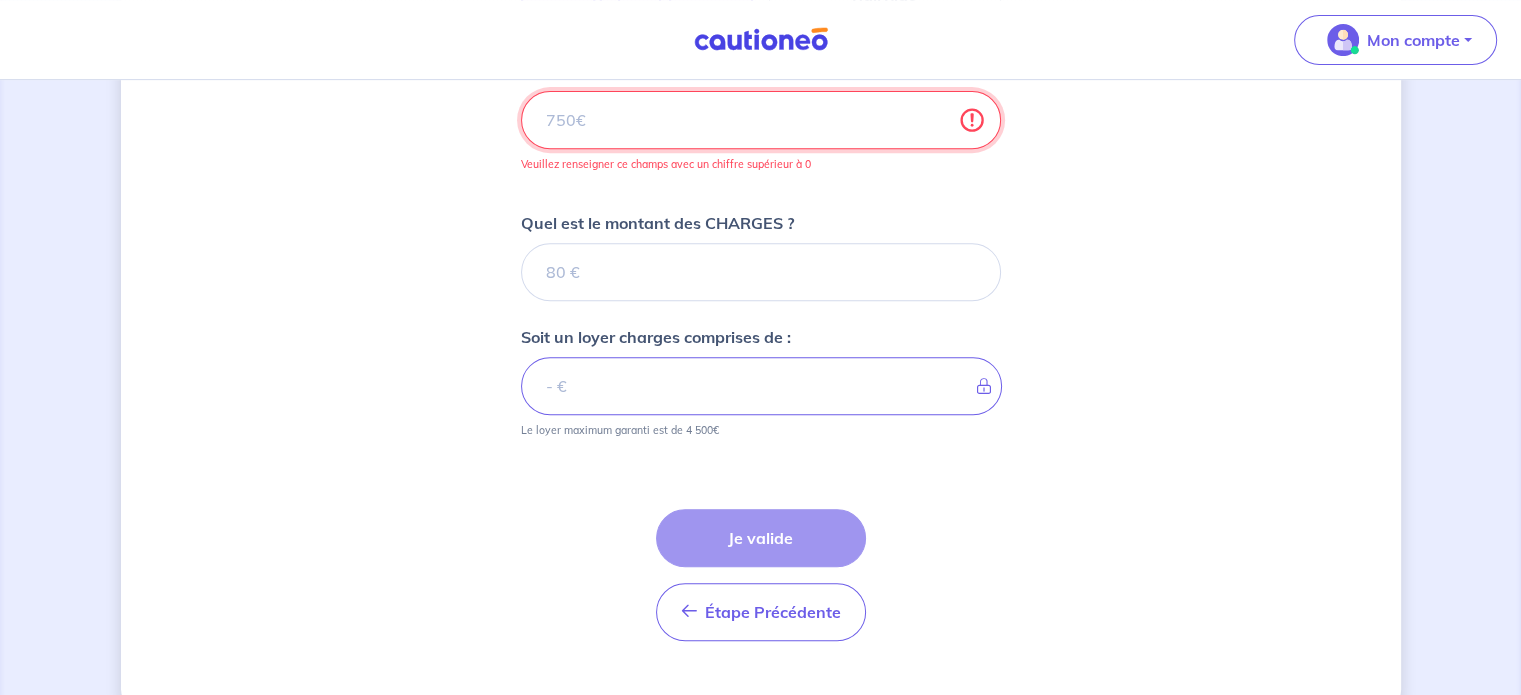type 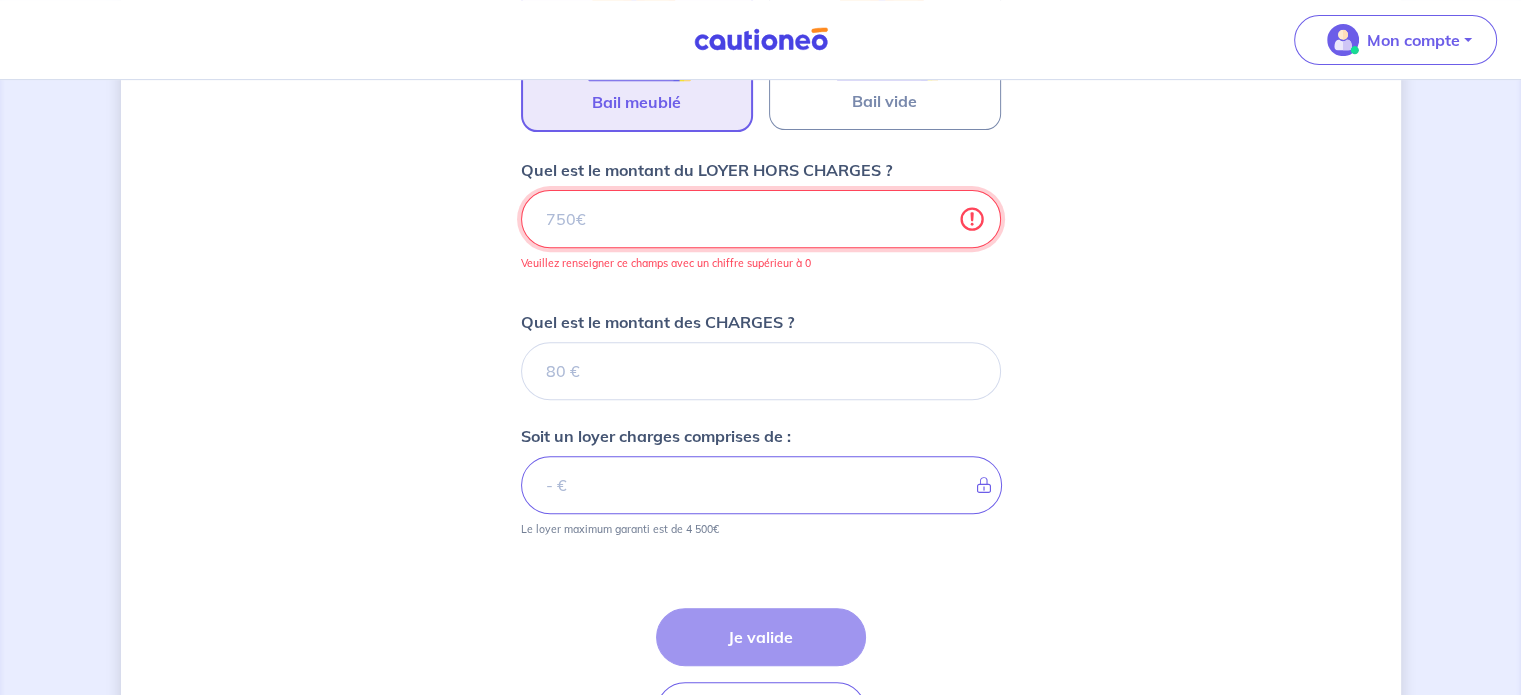 scroll, scrollTop: 759, scrollLeft: 0, axis: vertical 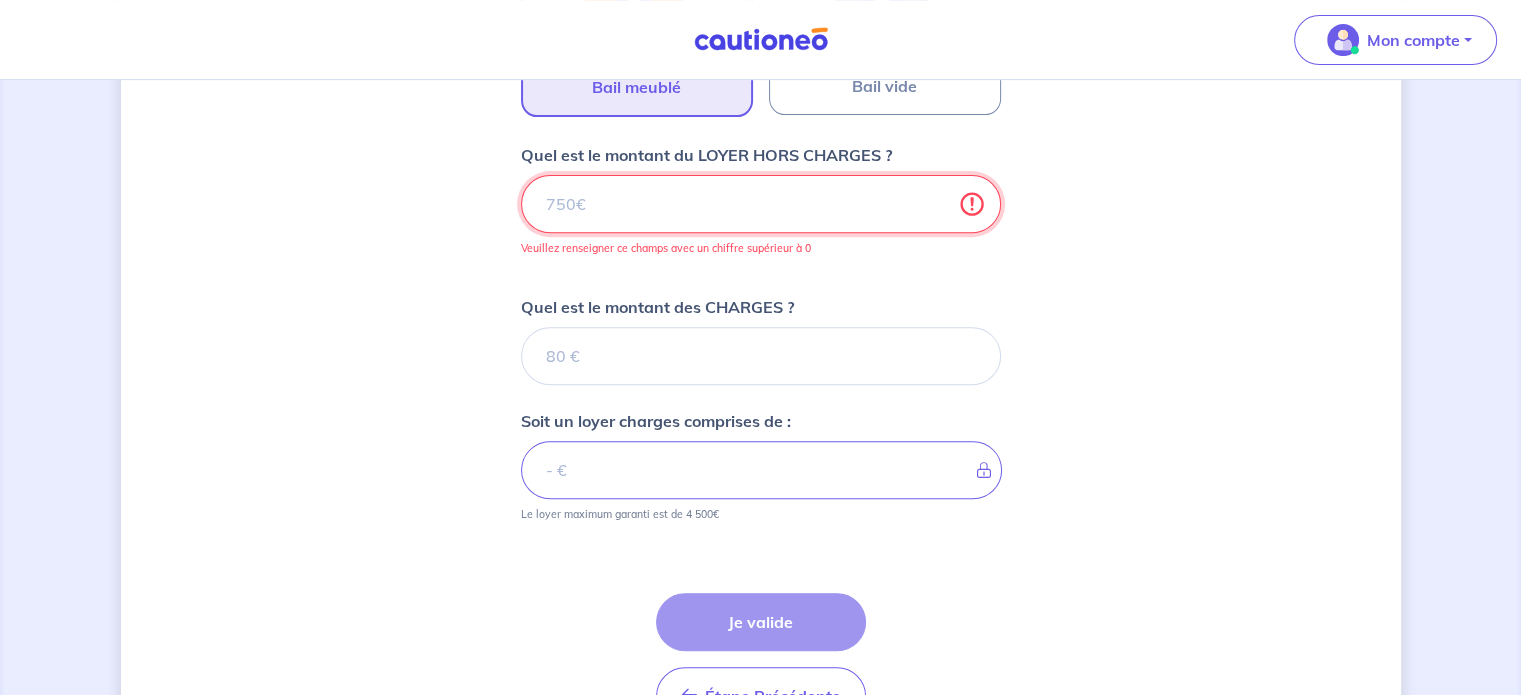 click on "Quel est le montant du LOYER HORS CHARGES ?" at bounding box center (761, 204) 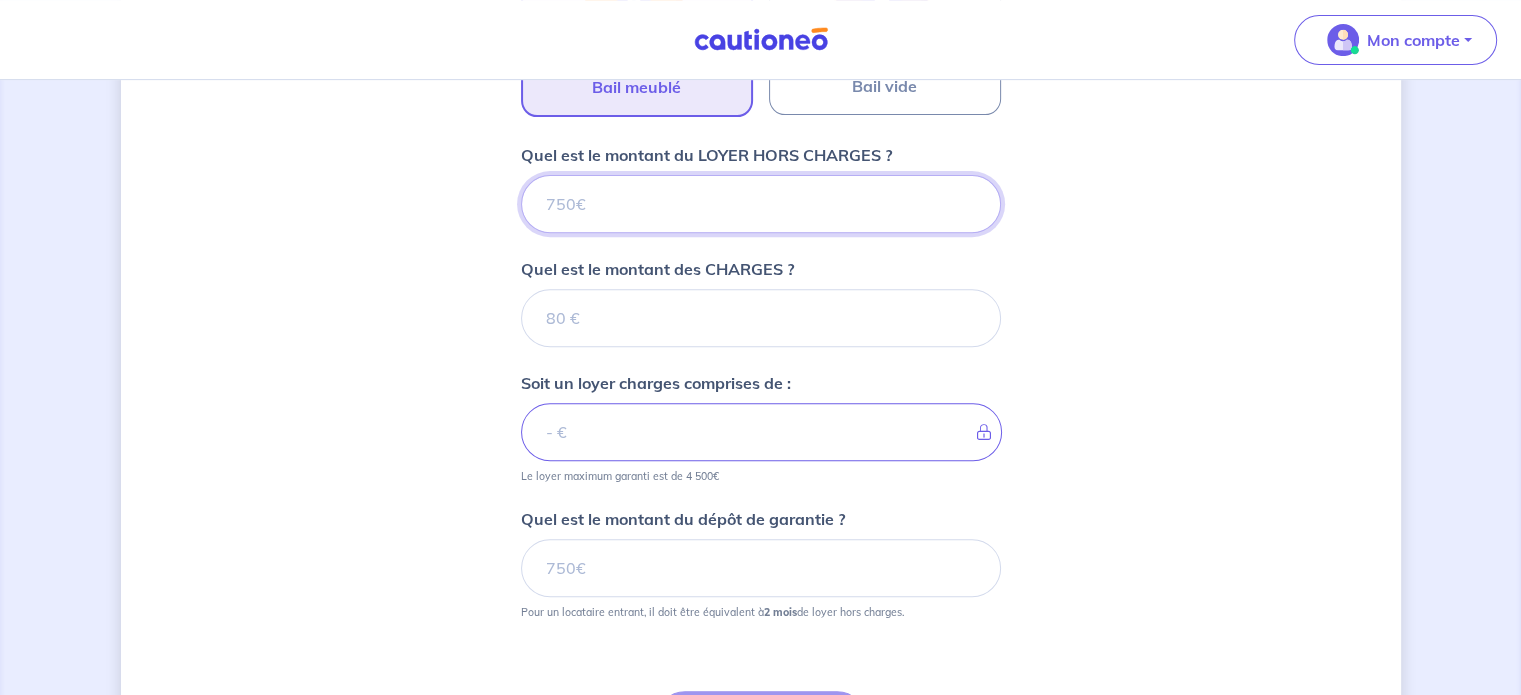 type on "[NUMBER]" 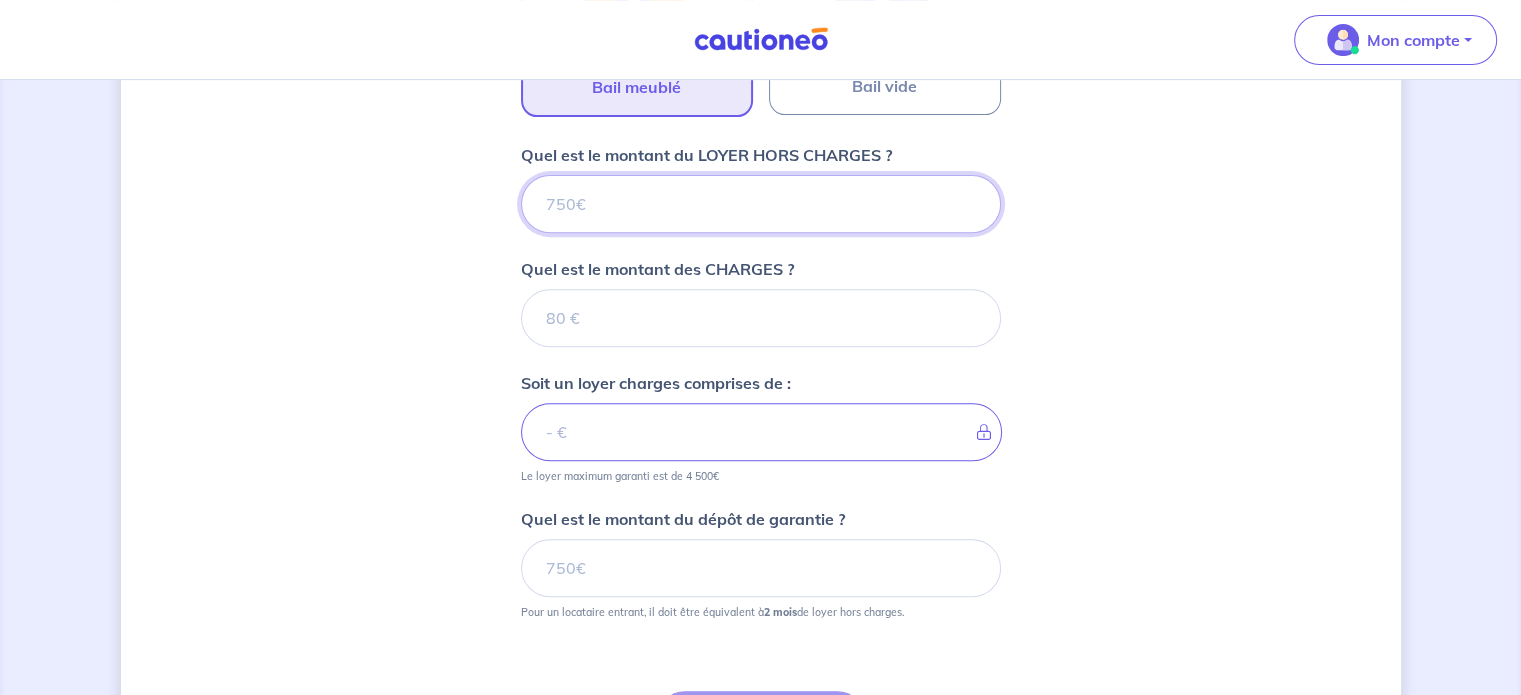 type 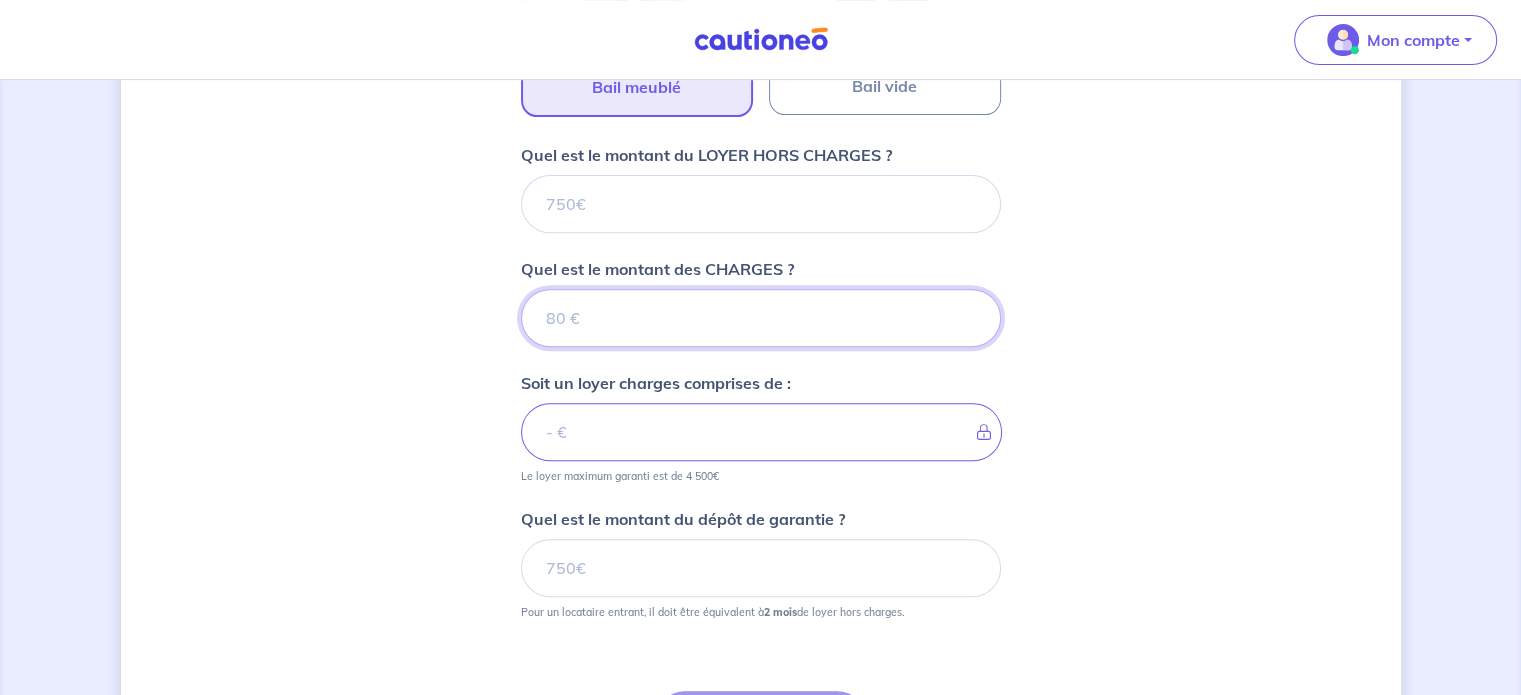 click on "Quel est le montant des CHARGES ?" at bounding box center (761, 318) 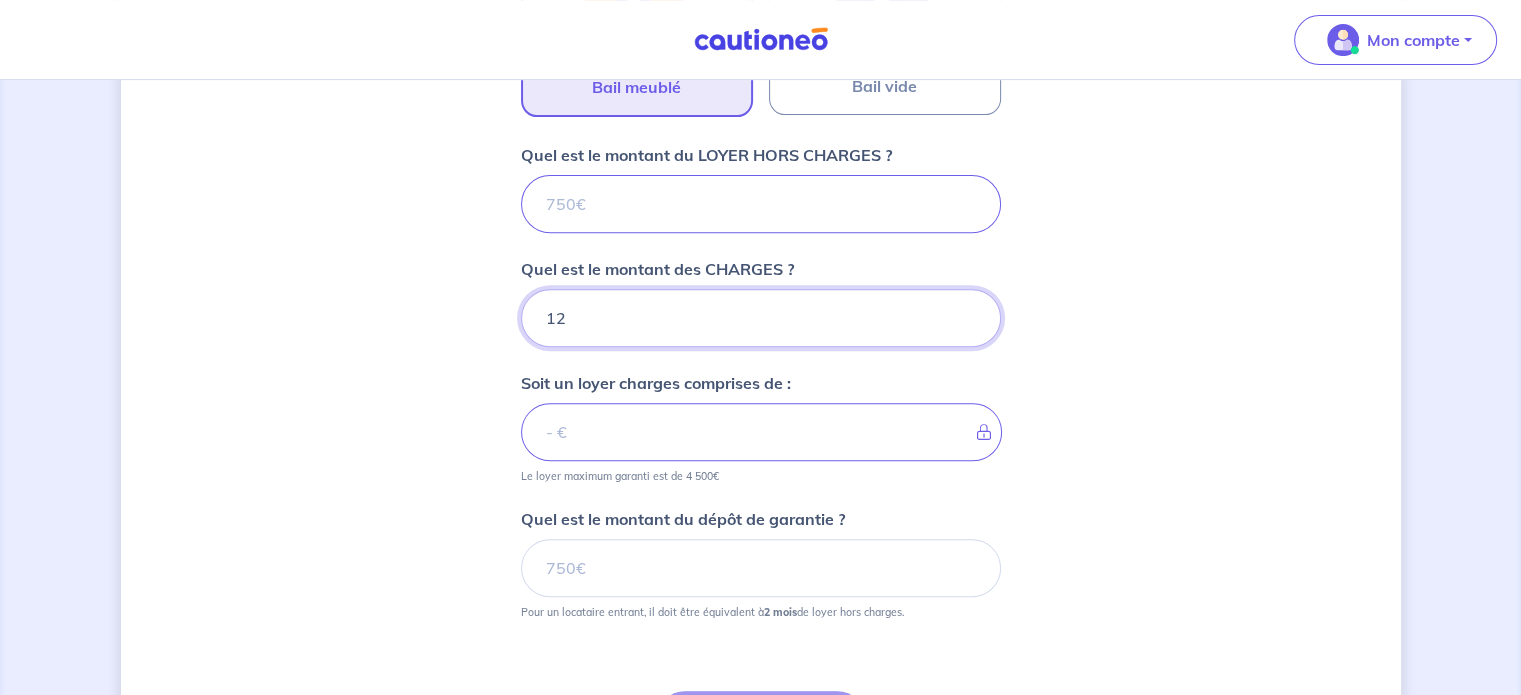 type on "120" 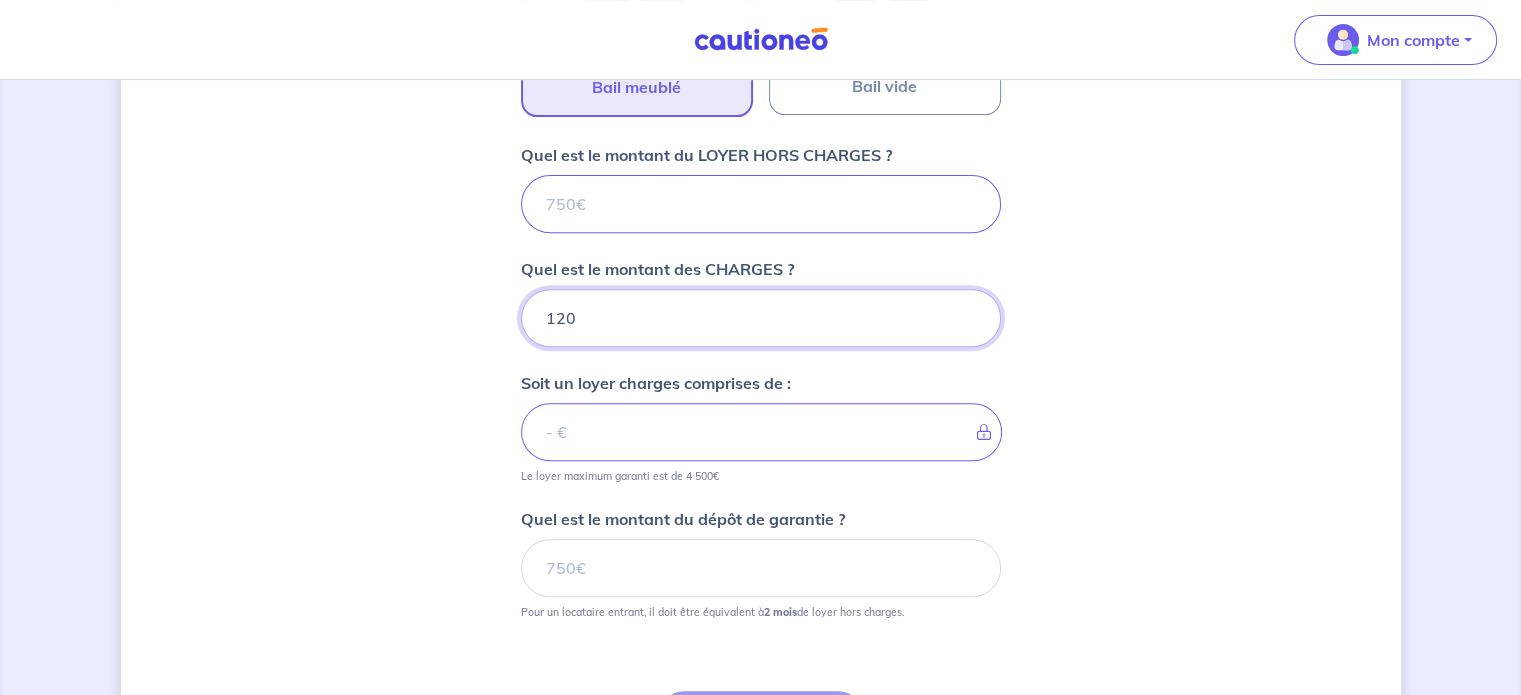 type on "1250" 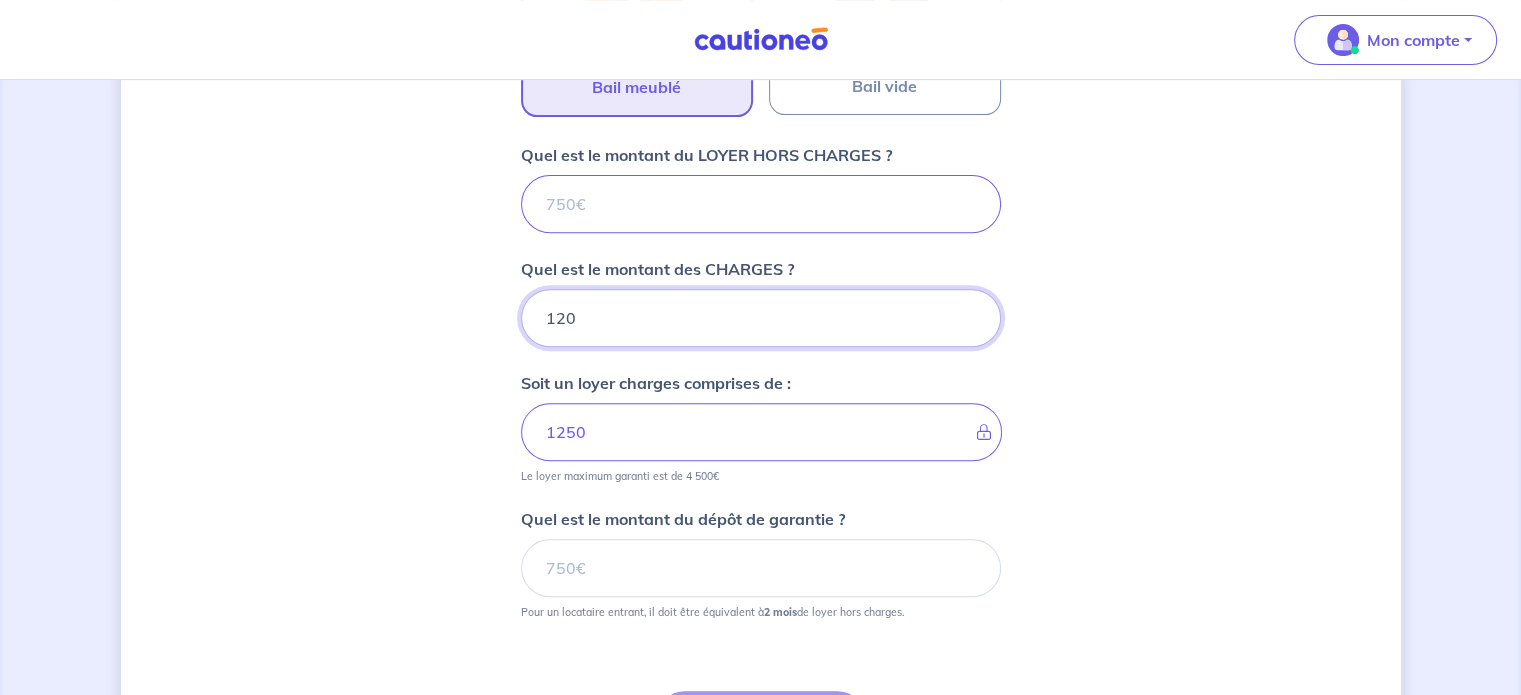type on "120" 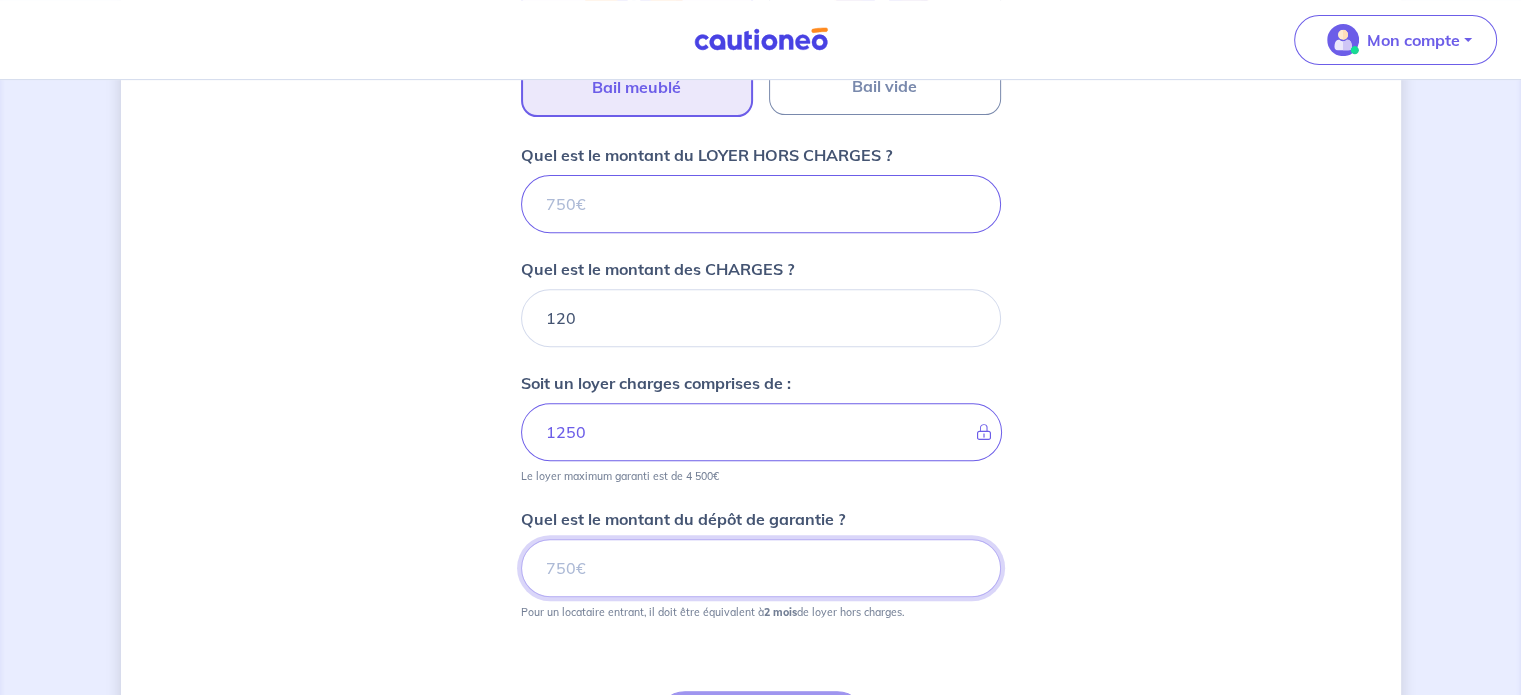 click on "Quel est le montant du dépôt de garantie ?" at bounding box center (761, 568) 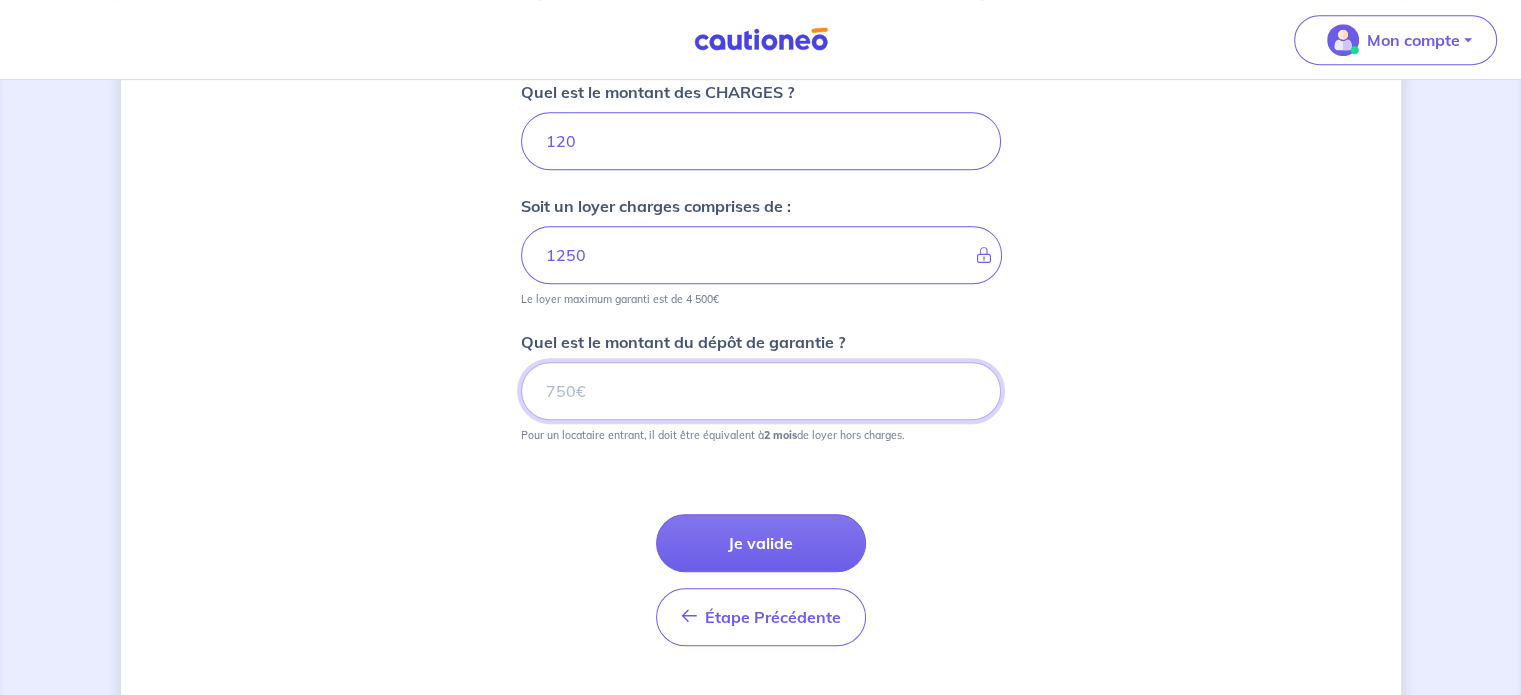 scroll, scrollTop: 947, scrollLeft: 0, axis: vertical 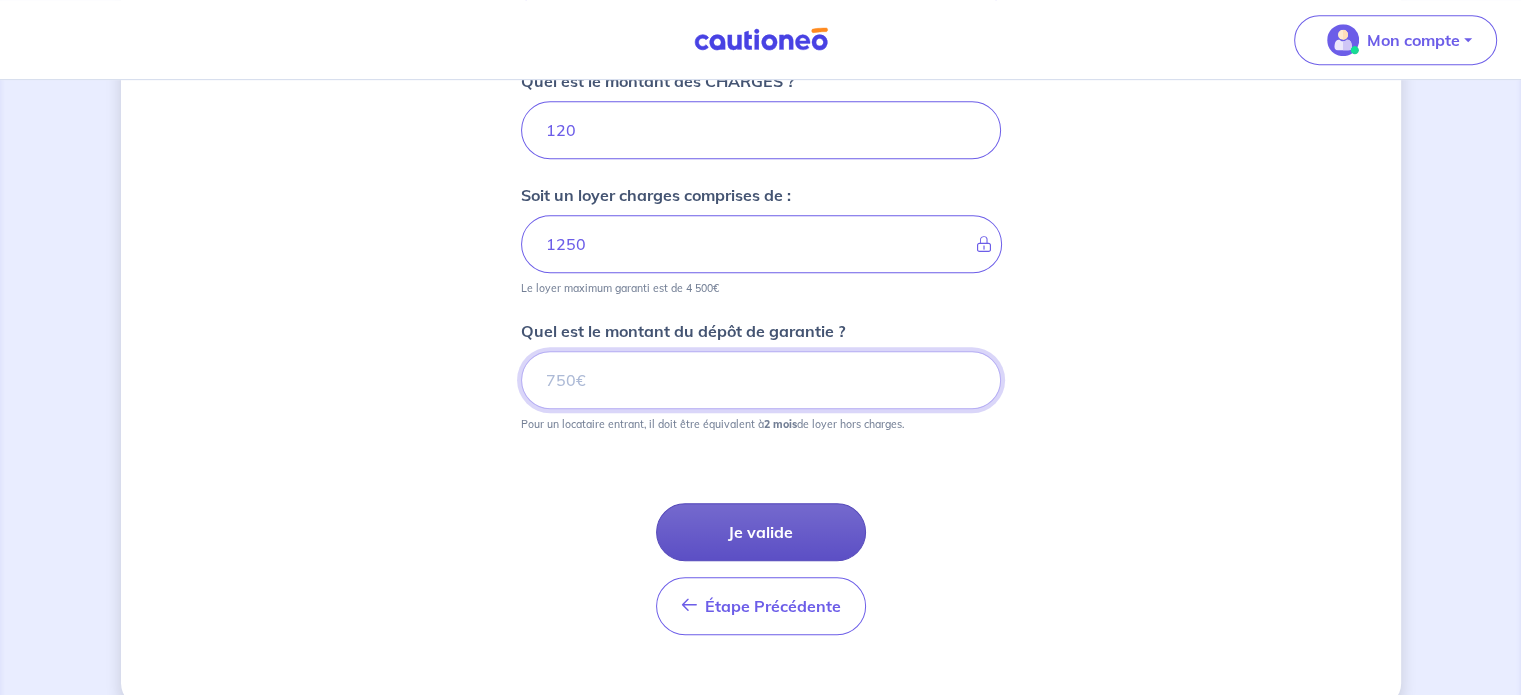type on "[NUMBER]" 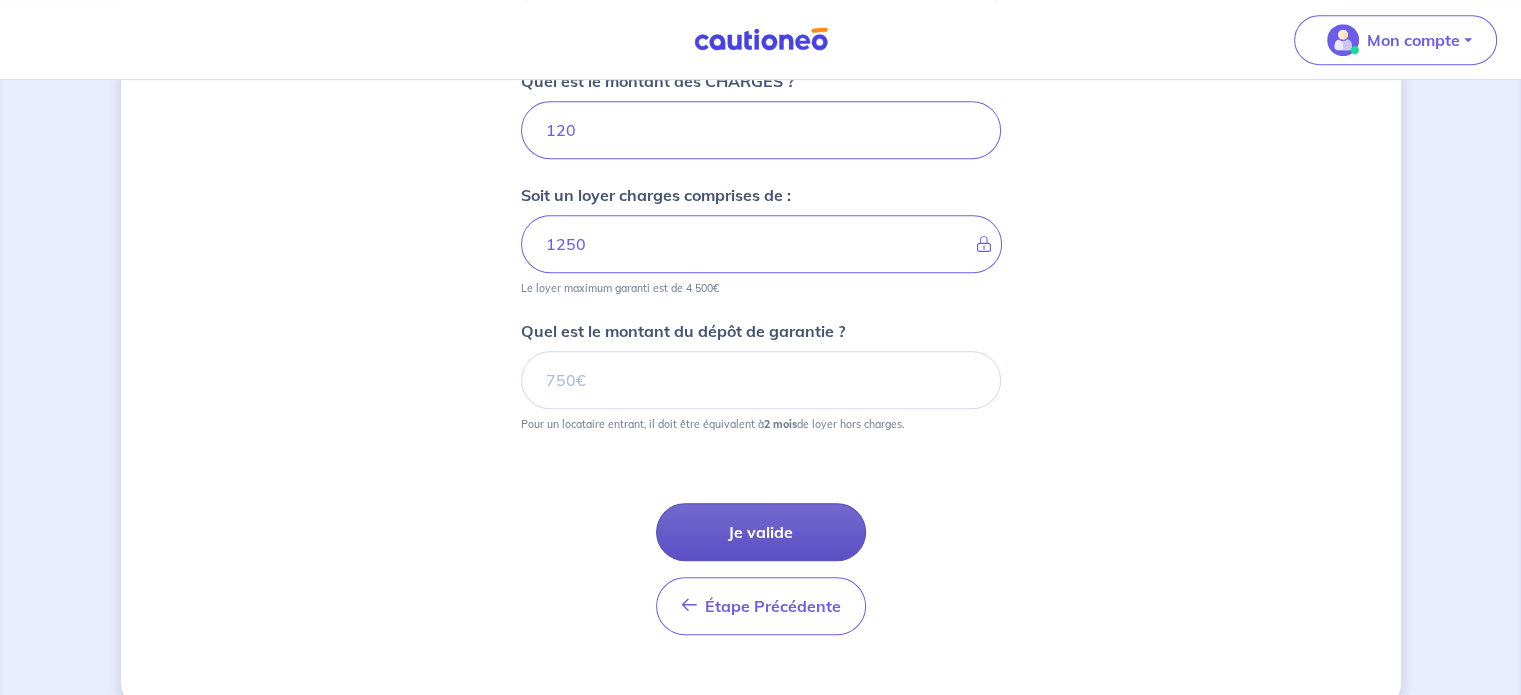 click on "Je valide" at bounding box center (761, 532) 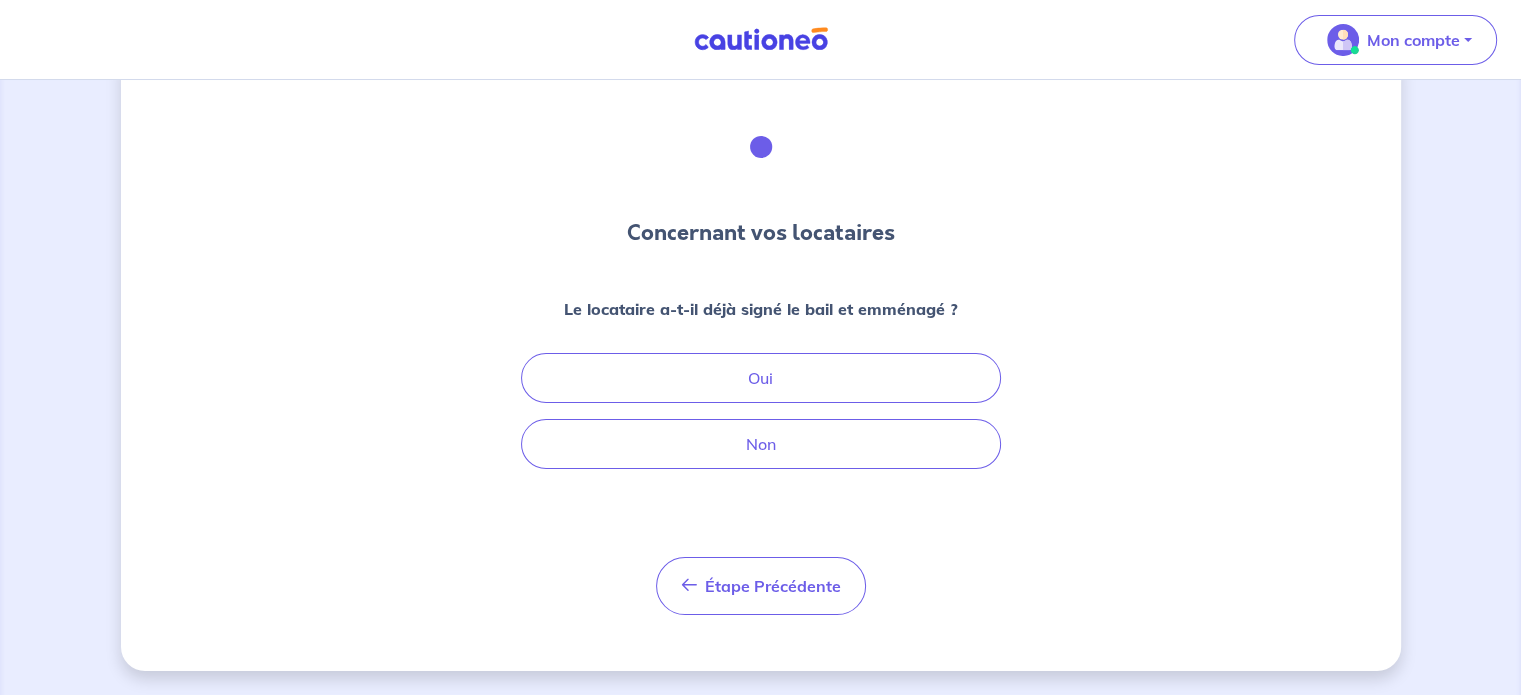 scroll, scrollTop: 0, scrollLeft: 0, axis: both 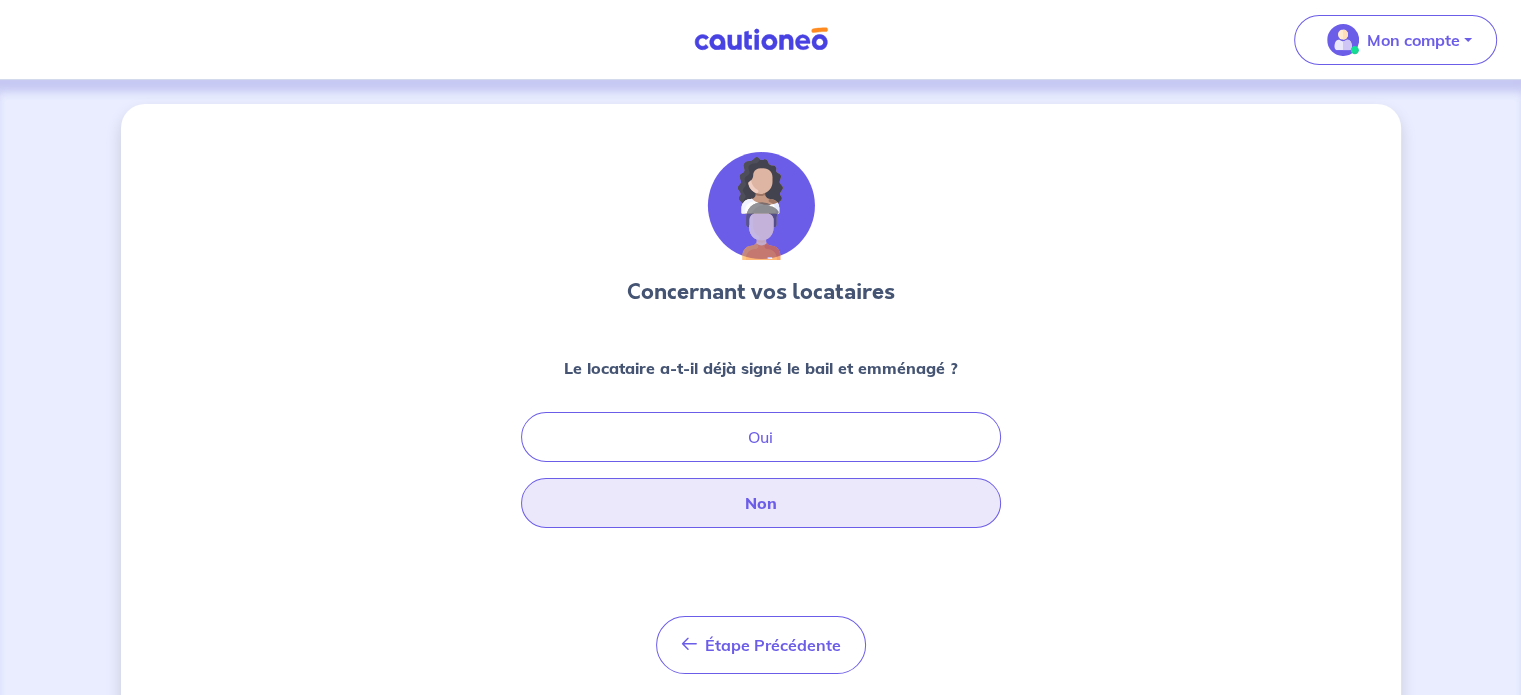 click on "Non" at bounding box center (761, 503) 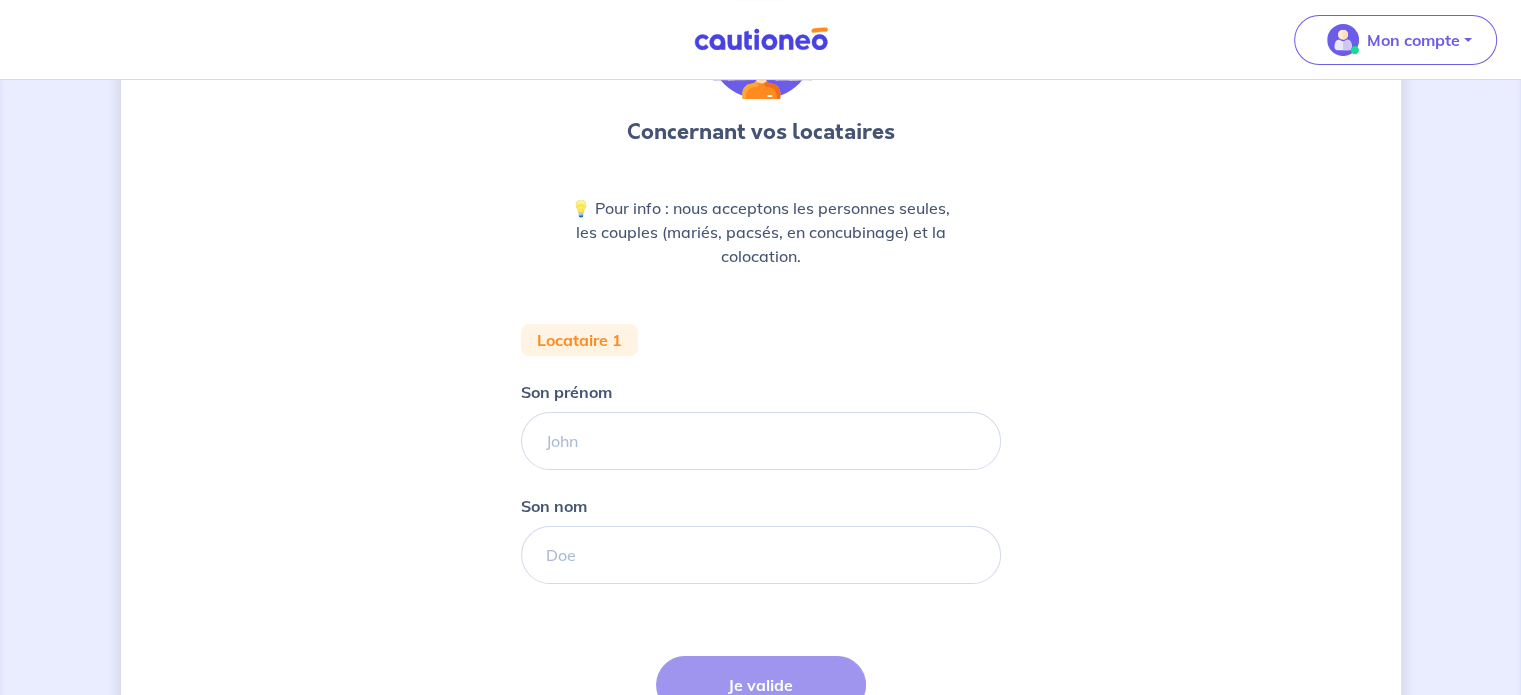 scroll, scrollTop: 255, scrollLeft: 0, axis: vertical 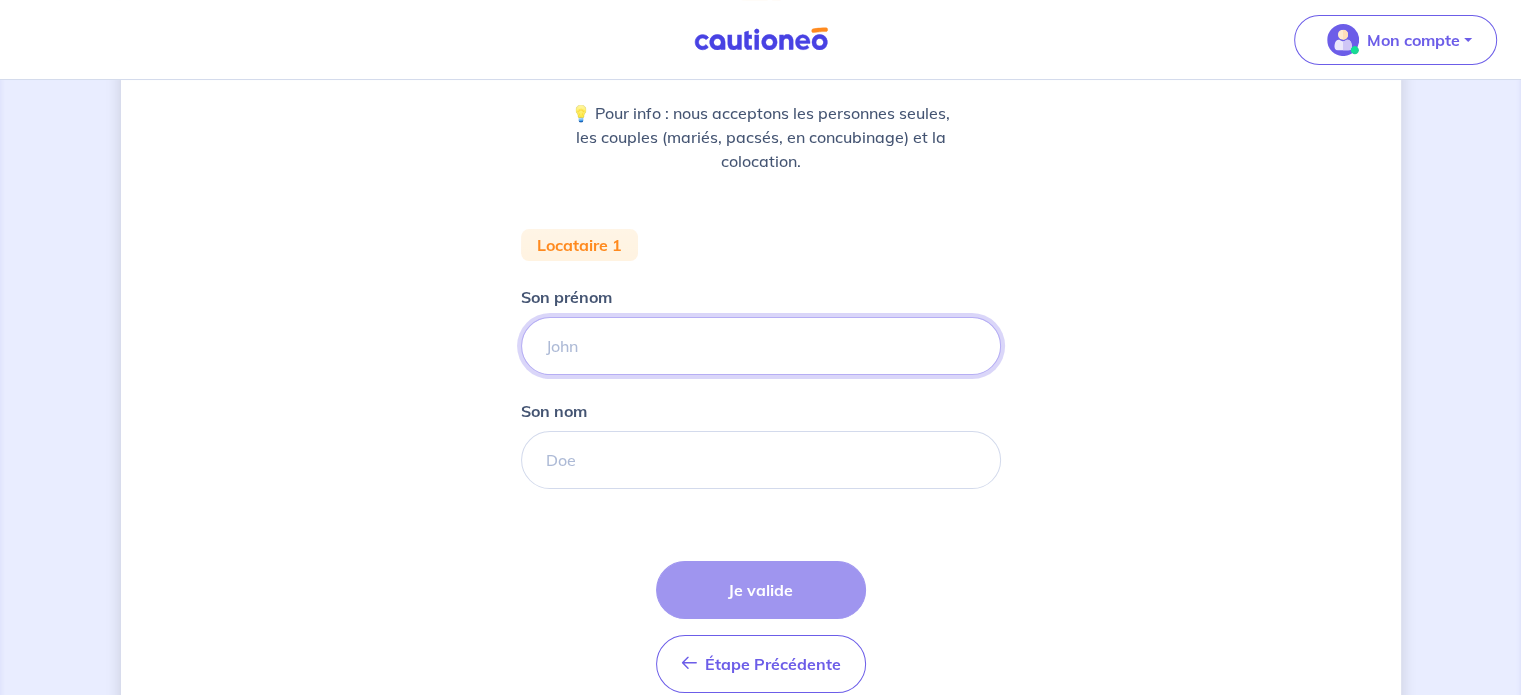 click on "Son prénom" at bounding box center (761, 346) 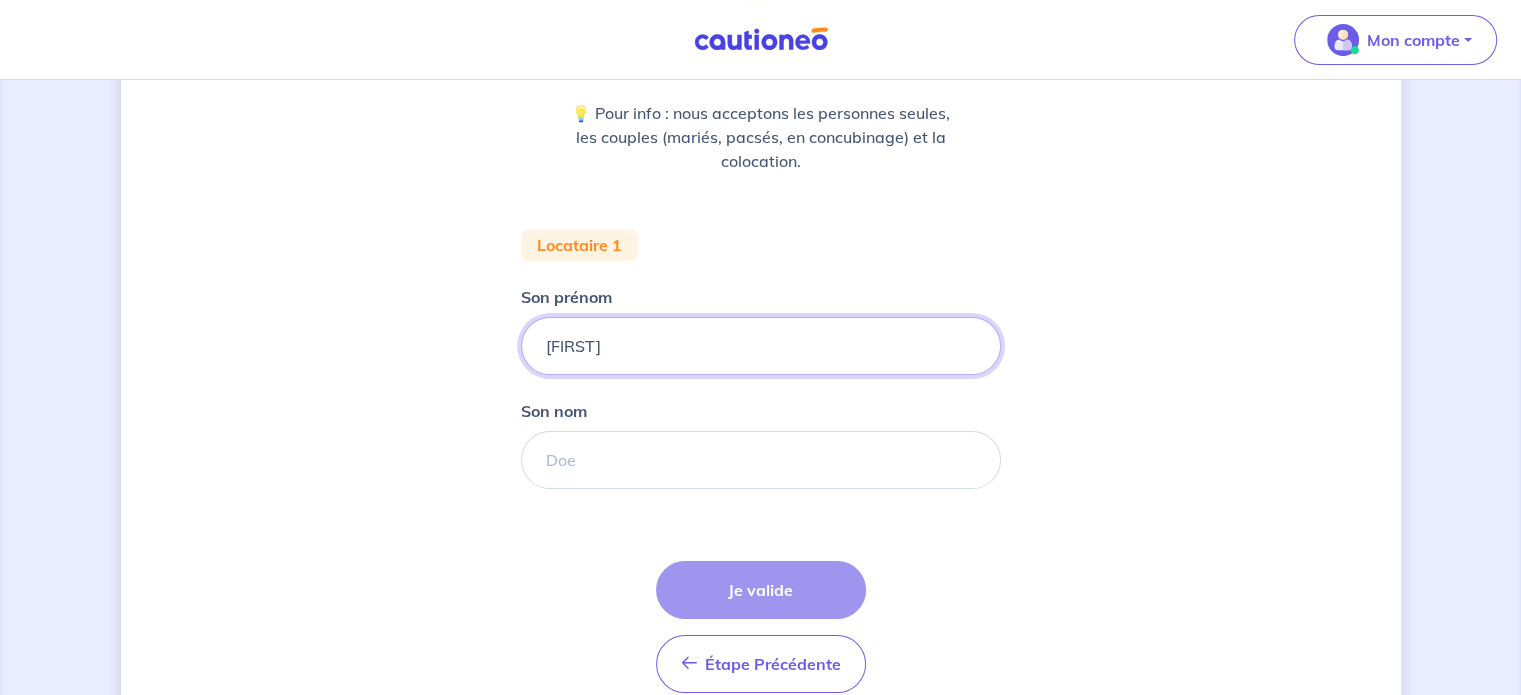 type on "[FIRST]" 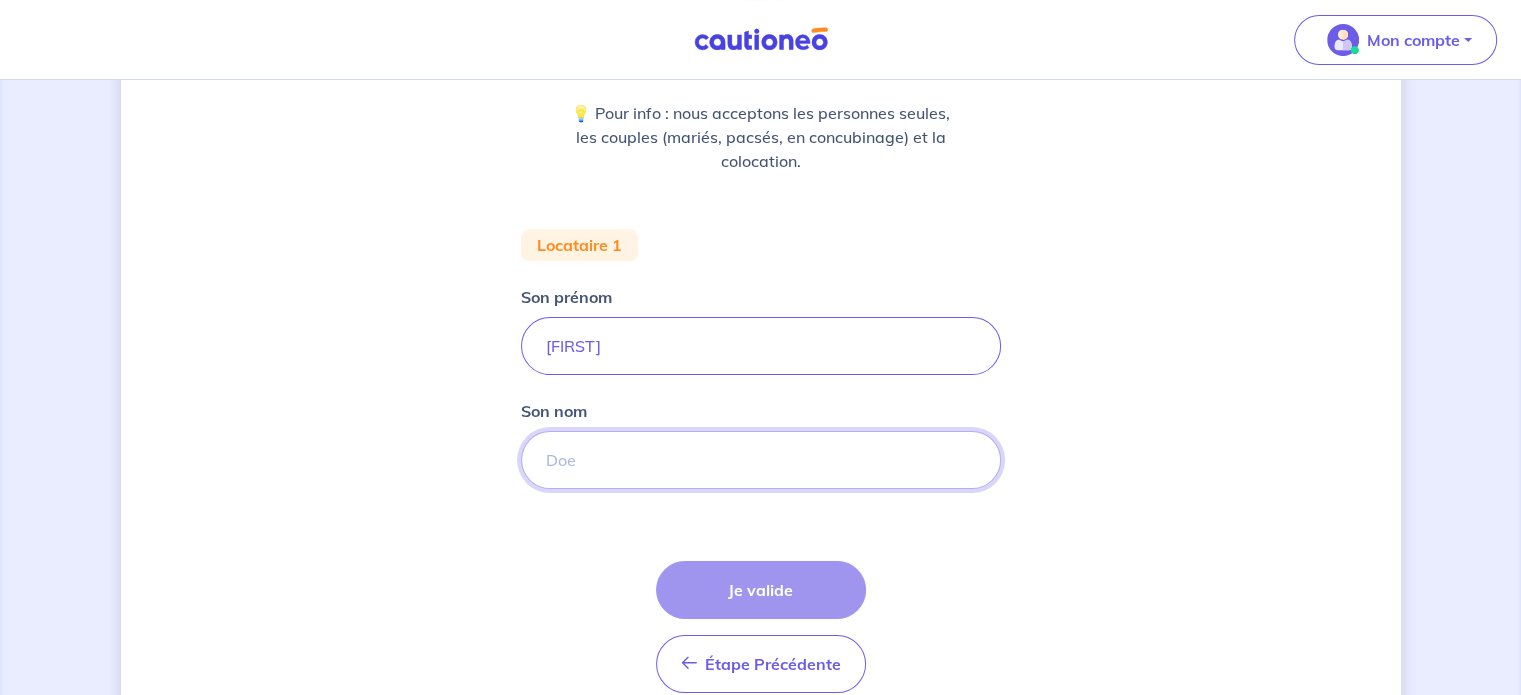 click on "Son nom" at bounding box center (761, 460) 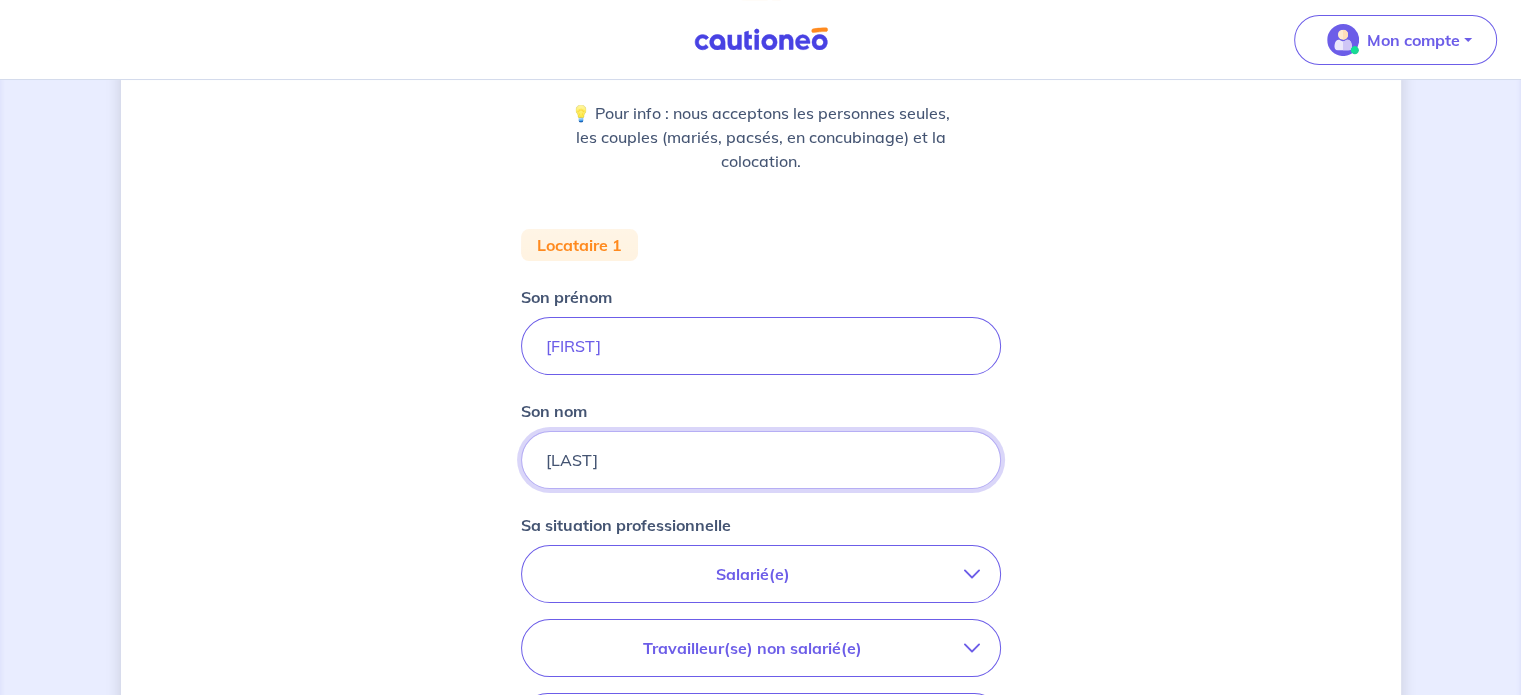 type on "[LAST]" 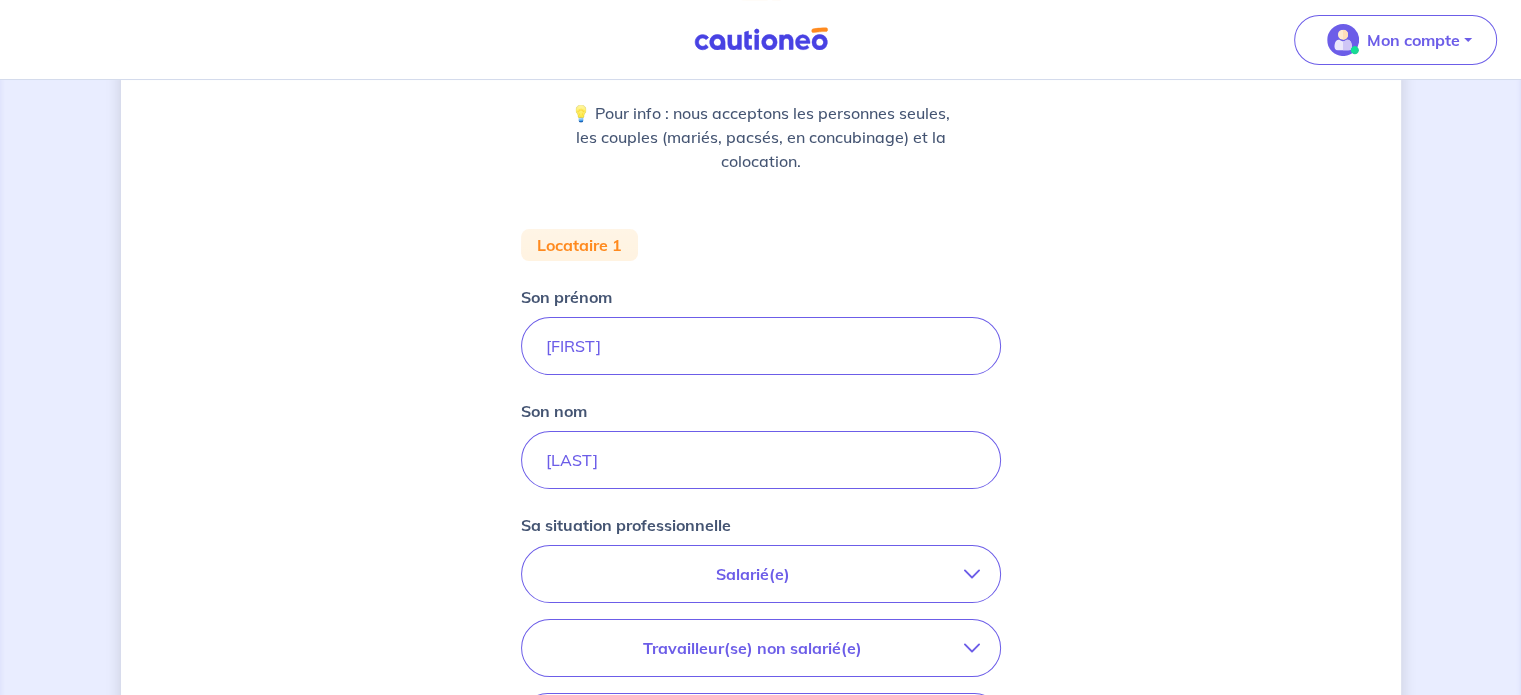 click on "Salarié(e)" at bounding box center [753, 574] 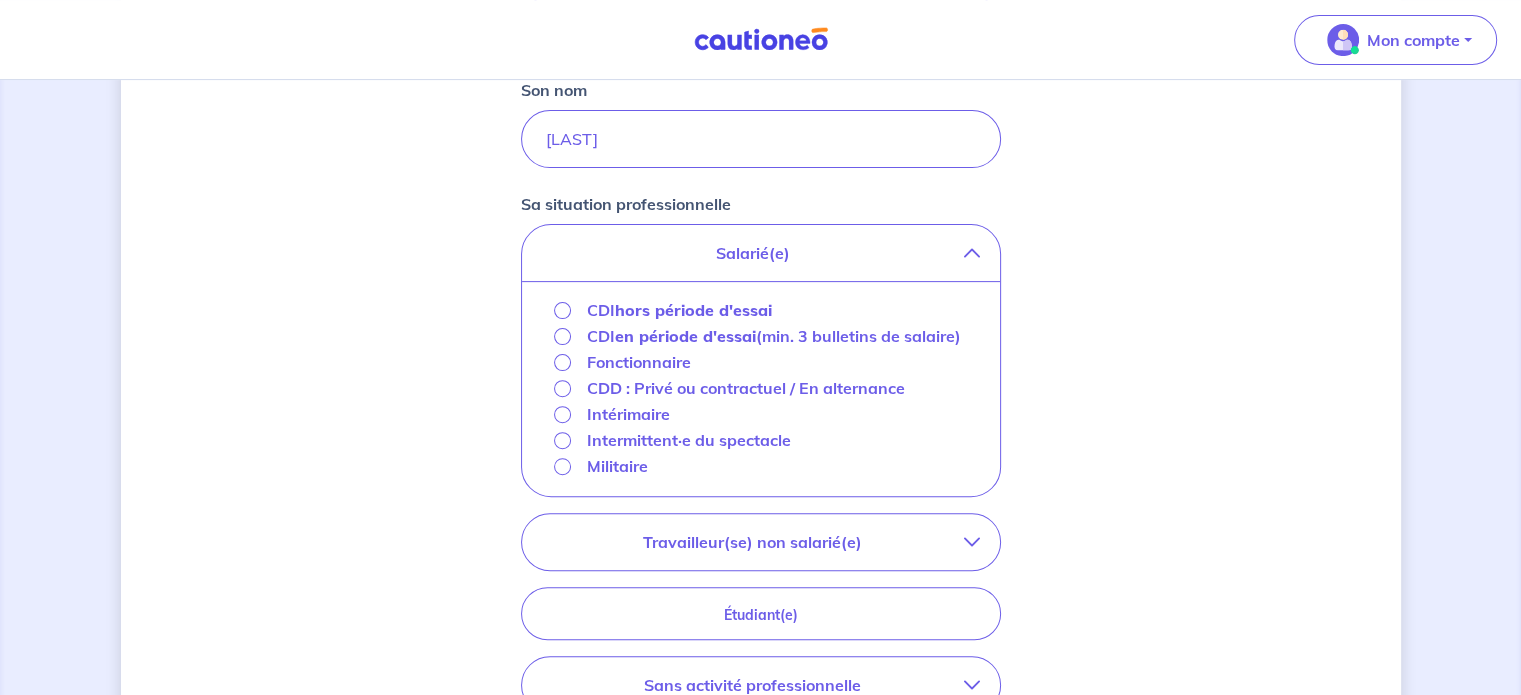 scroll, scrollTop: 610, scrollLeft: 0, axis: vertical 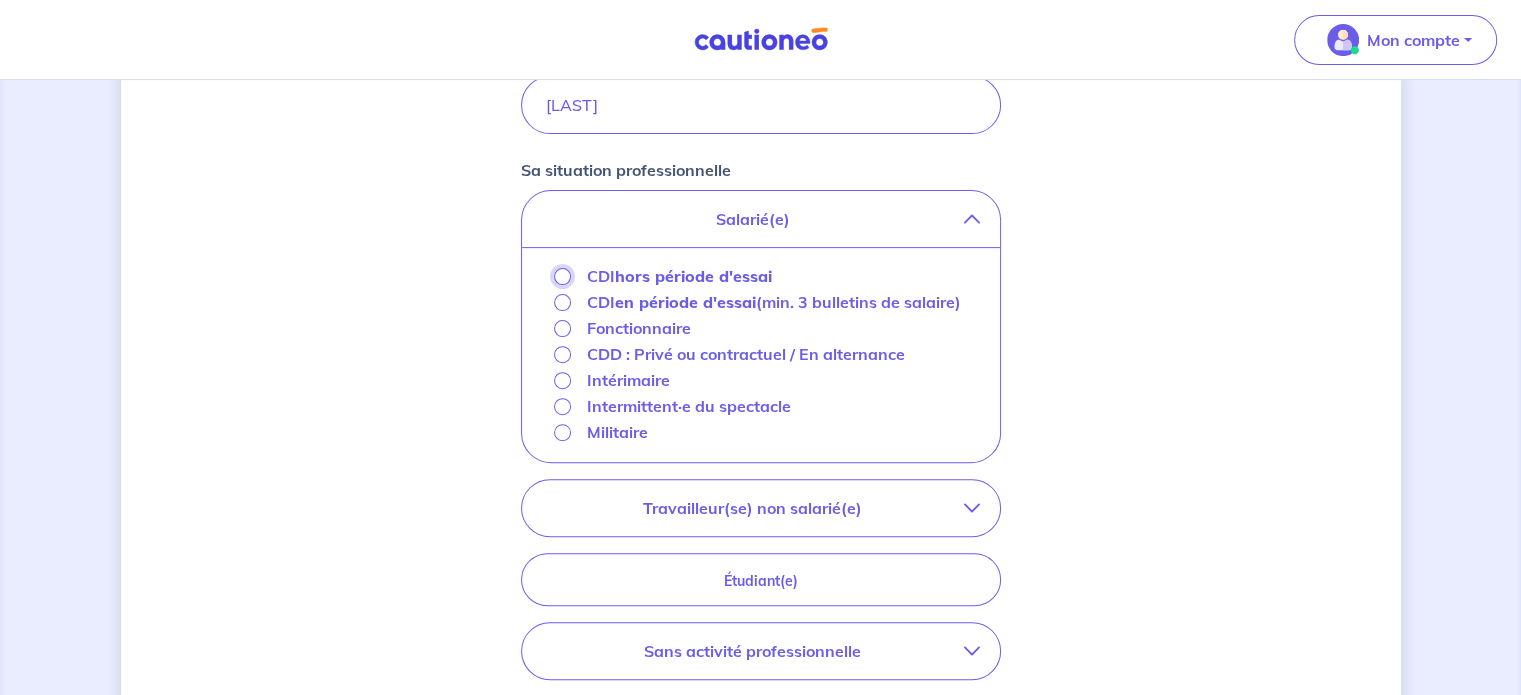 click on "CDI  hors période d'essai" at bounding box center [562, 276] 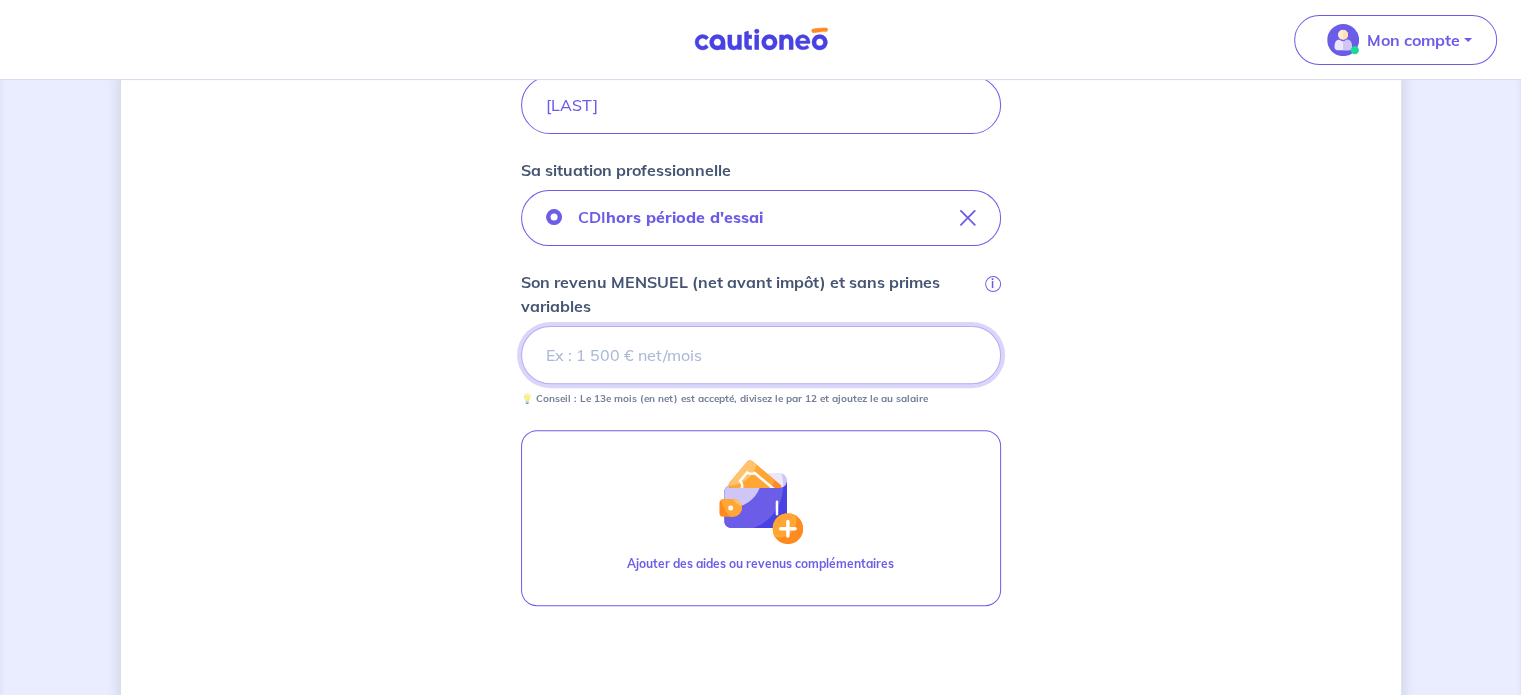 click on "Son revenu MENSUEL (net avant impôt) et sans primes variables i" at bounding box center [761, 355] 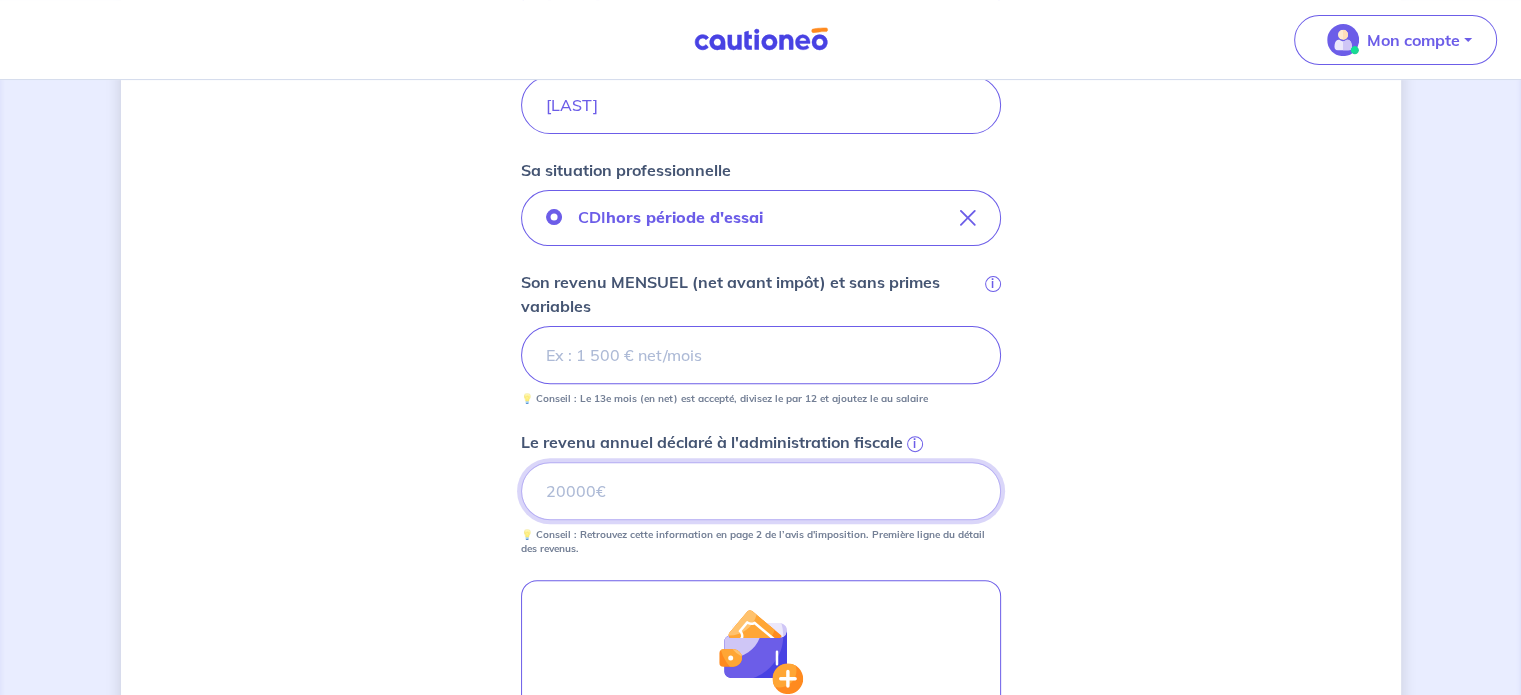 click on "Le revenu annuel déclaré à l'administration fiscale i" at bounding box center (761, 491) 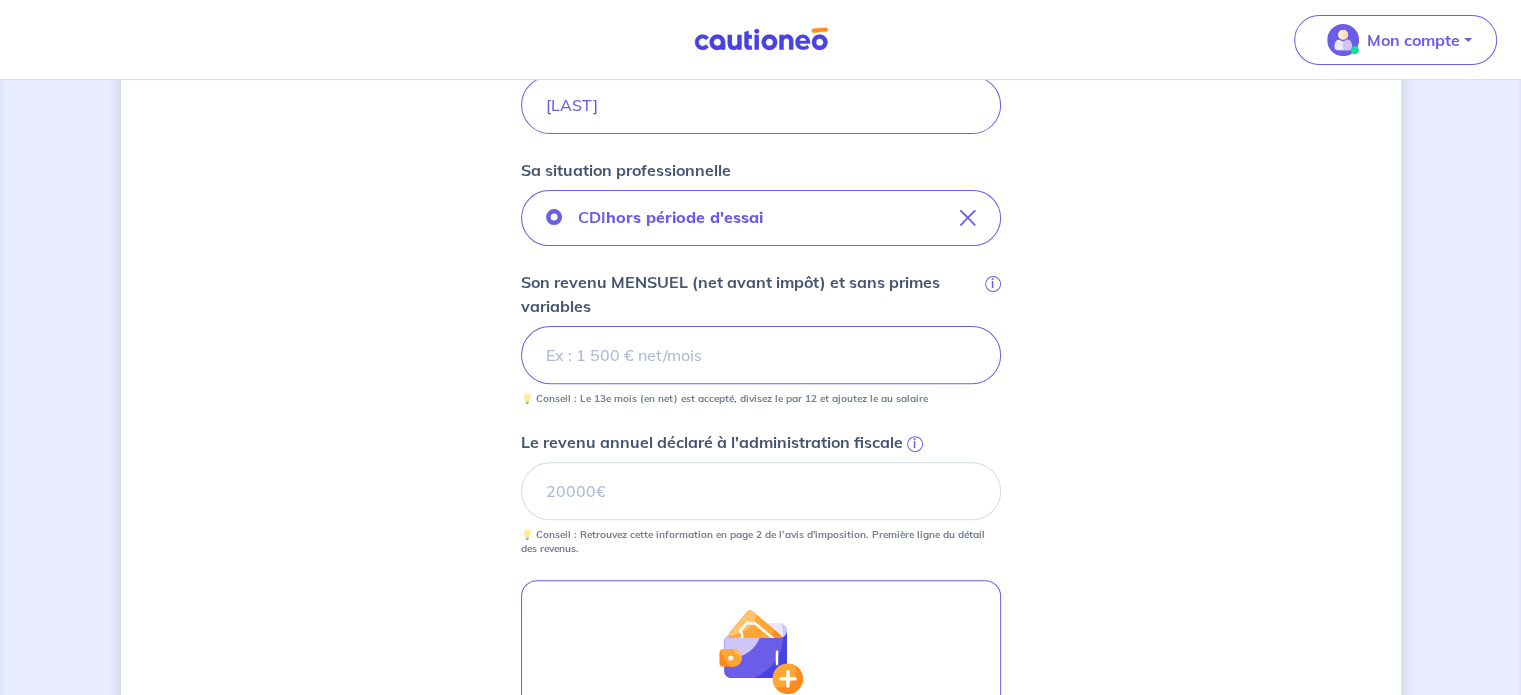 click on "i" at bounding box center [915, 444] 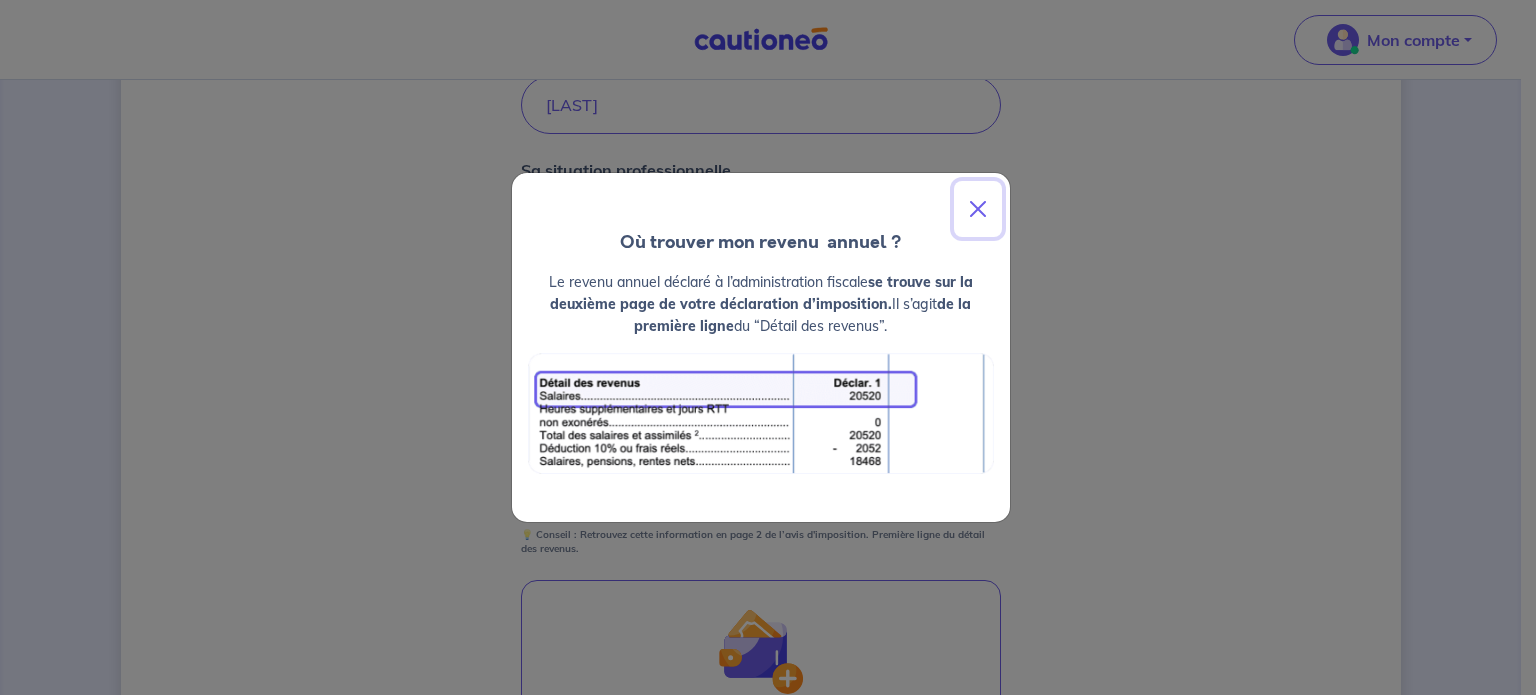 click at bounding box center (978, 209) 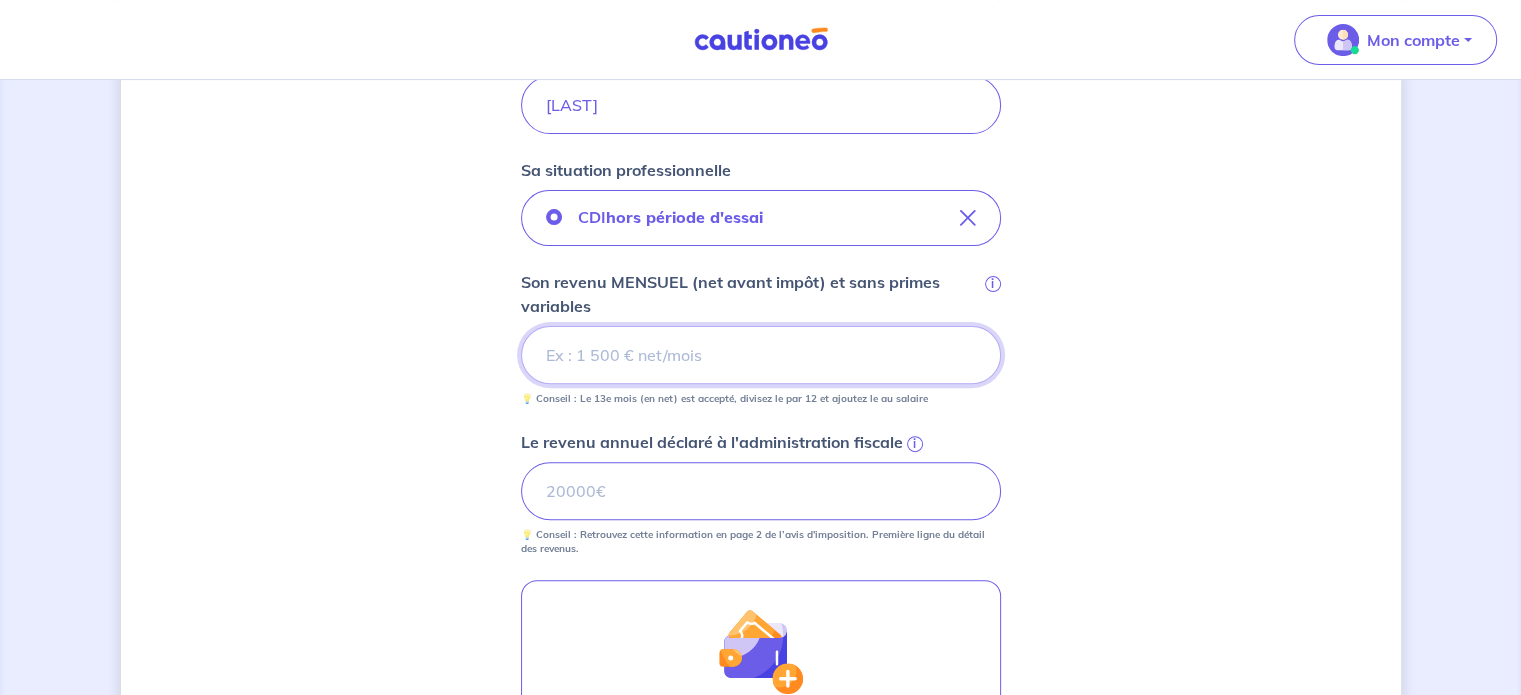 click on "[NUMBER]" at bounding box center [761, 355] 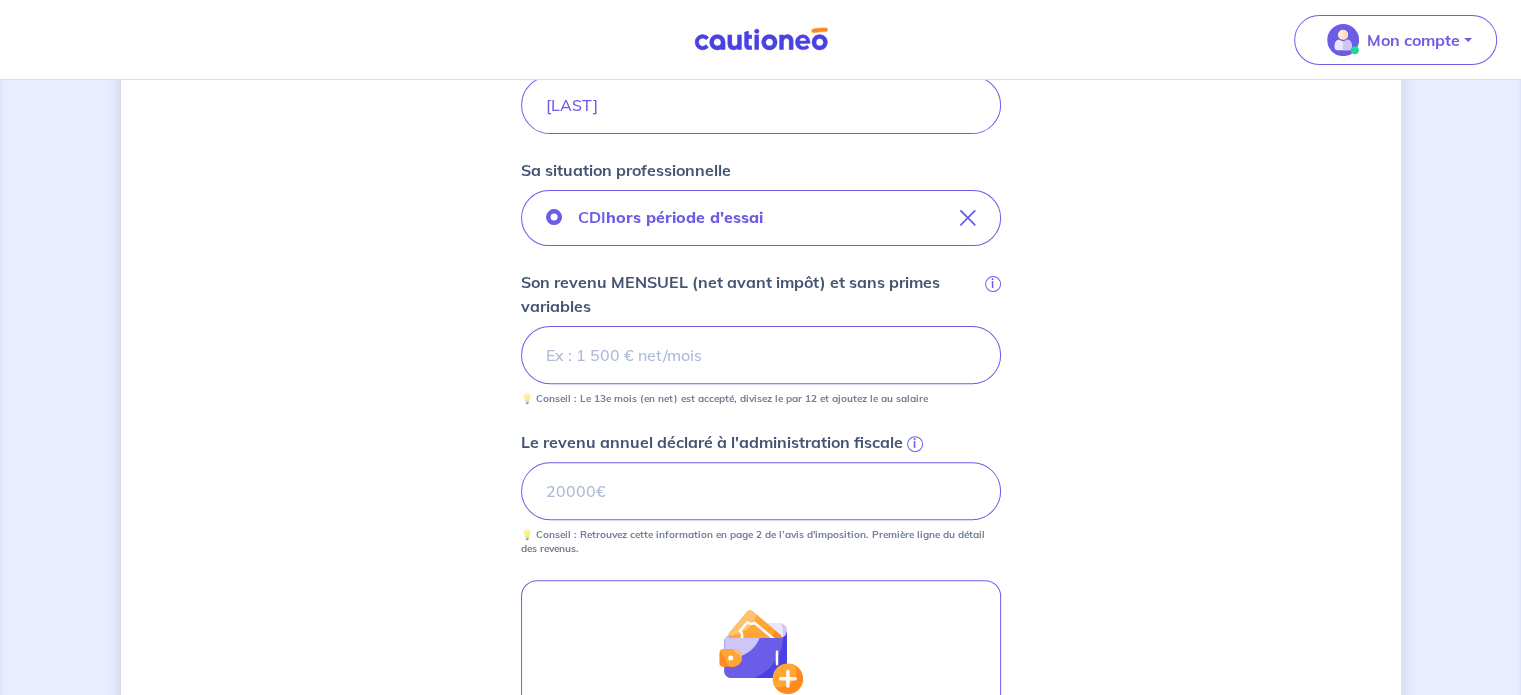 click on "Concernant vos locataires 💡 Pour info : nous acceptons les personnes seules, les couples (mariés, pacsés, en concubinage) et la colocation. Locataire 1 Son prénom [FIRST] Son nom [LAST] Sa situation professionnelle CDI  hors période d'essai Son revenu MENSUEL (net avant impôt) et sans primes variables i [NUMBER] 💡 Conseil : Le 13e mois (en net) est accepté, divisez le par 12 et ajoutez le au salaire Le revenu annuel déclaré à l'administration fiscale i [NUMBER] 💡 Conseil : Retrouvez cette information en page 2 de l’avis d'imposition. Première ligne du détail des revenus. Ajouter des aides ou revenus complémentaires Étape Précédente Précédent Je valide Je valide" at bounding box center (761, 275) 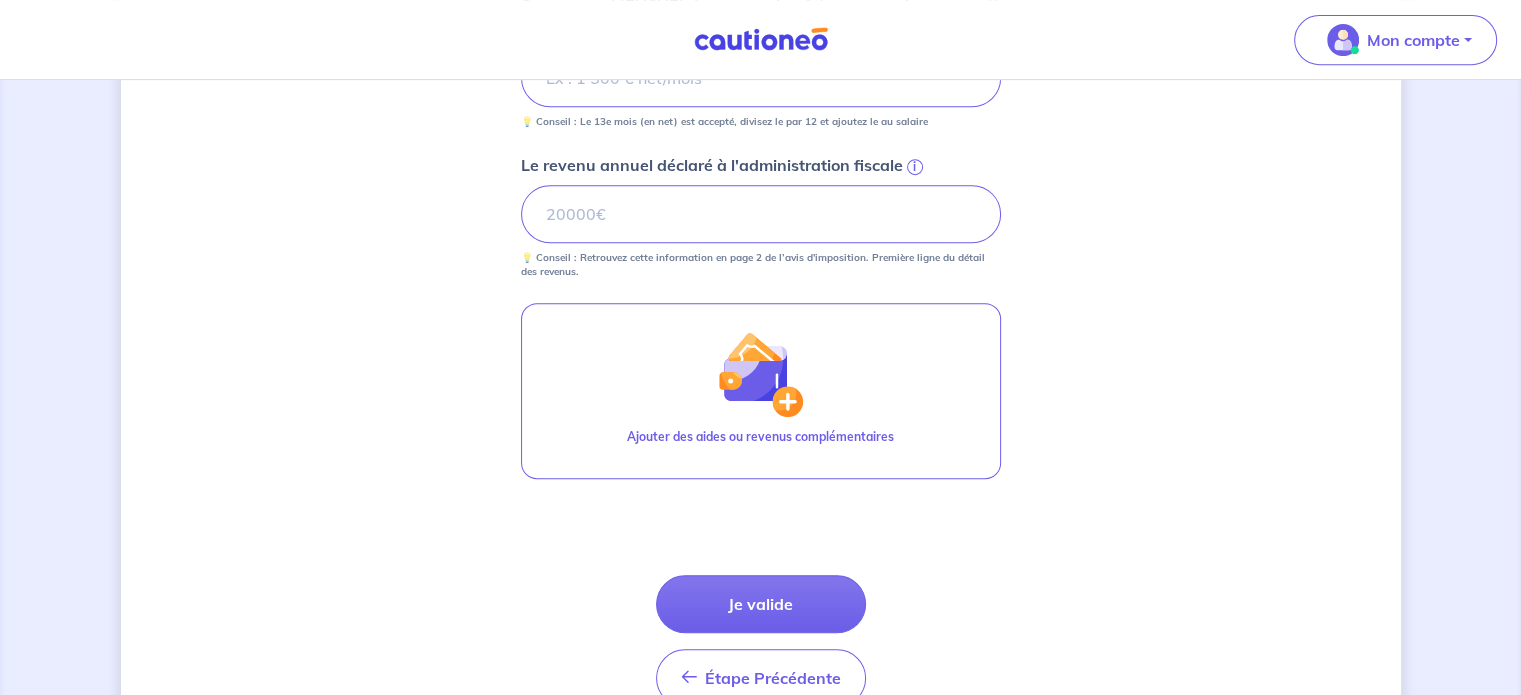 scroll, scrollTop: 889, scrollLeft: 0, axis: vertical 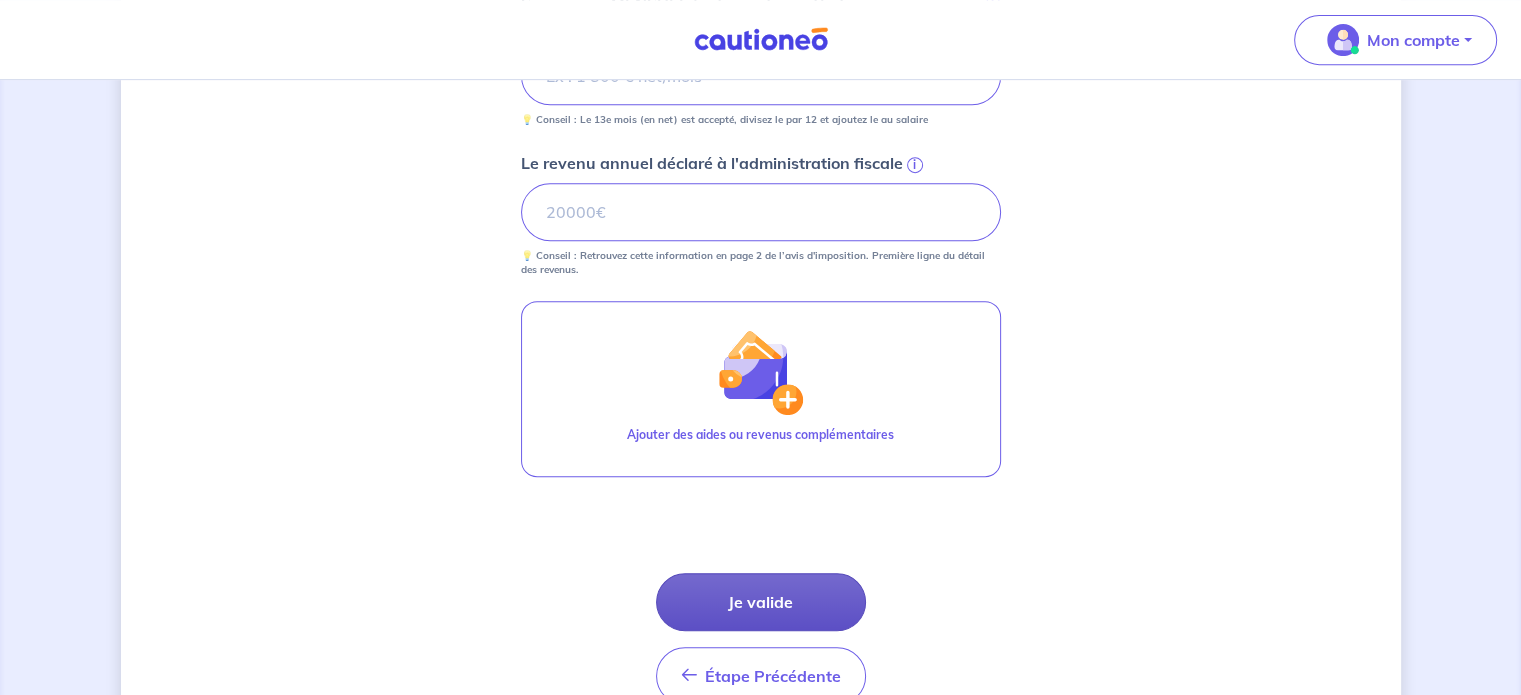 click on "Je valide" at bounding box center [761, 602] 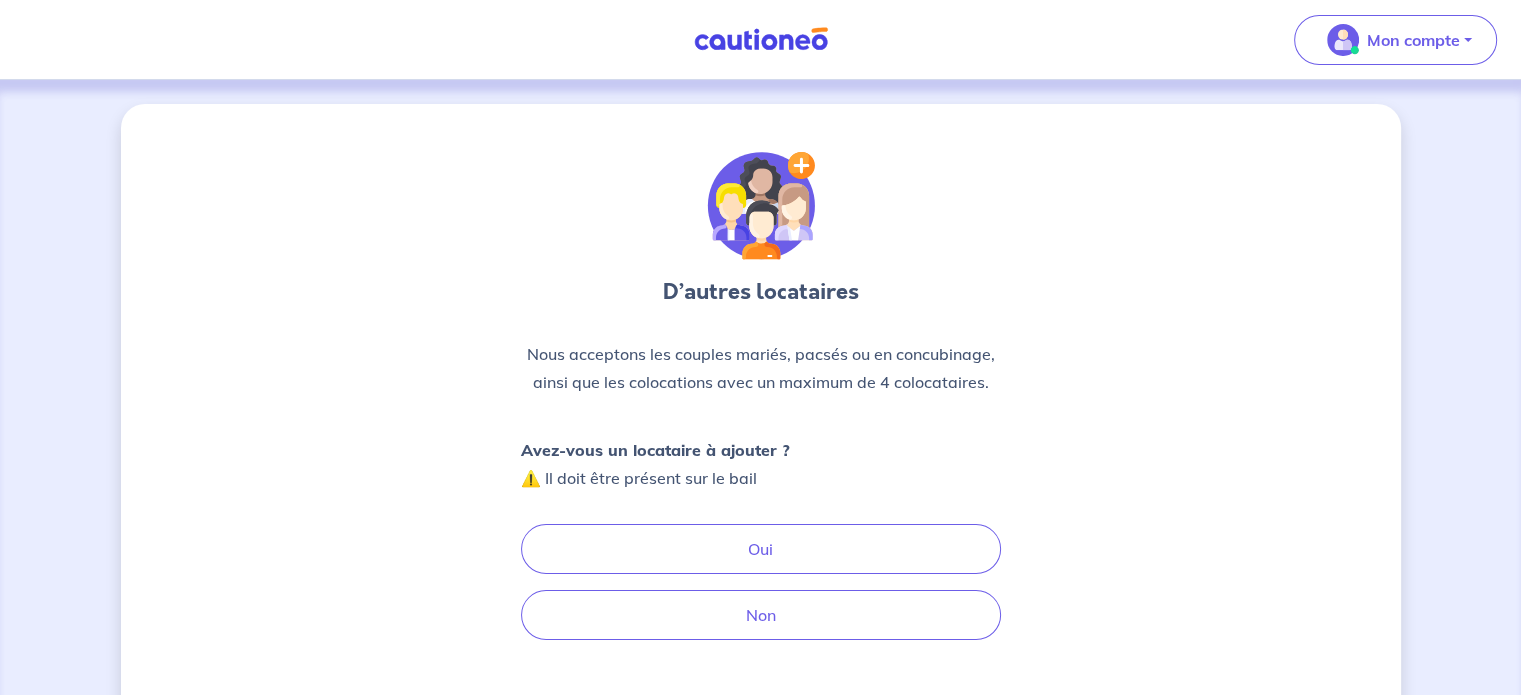 scroll, scrollTop: 0, scrollLeft: 0, axis: both 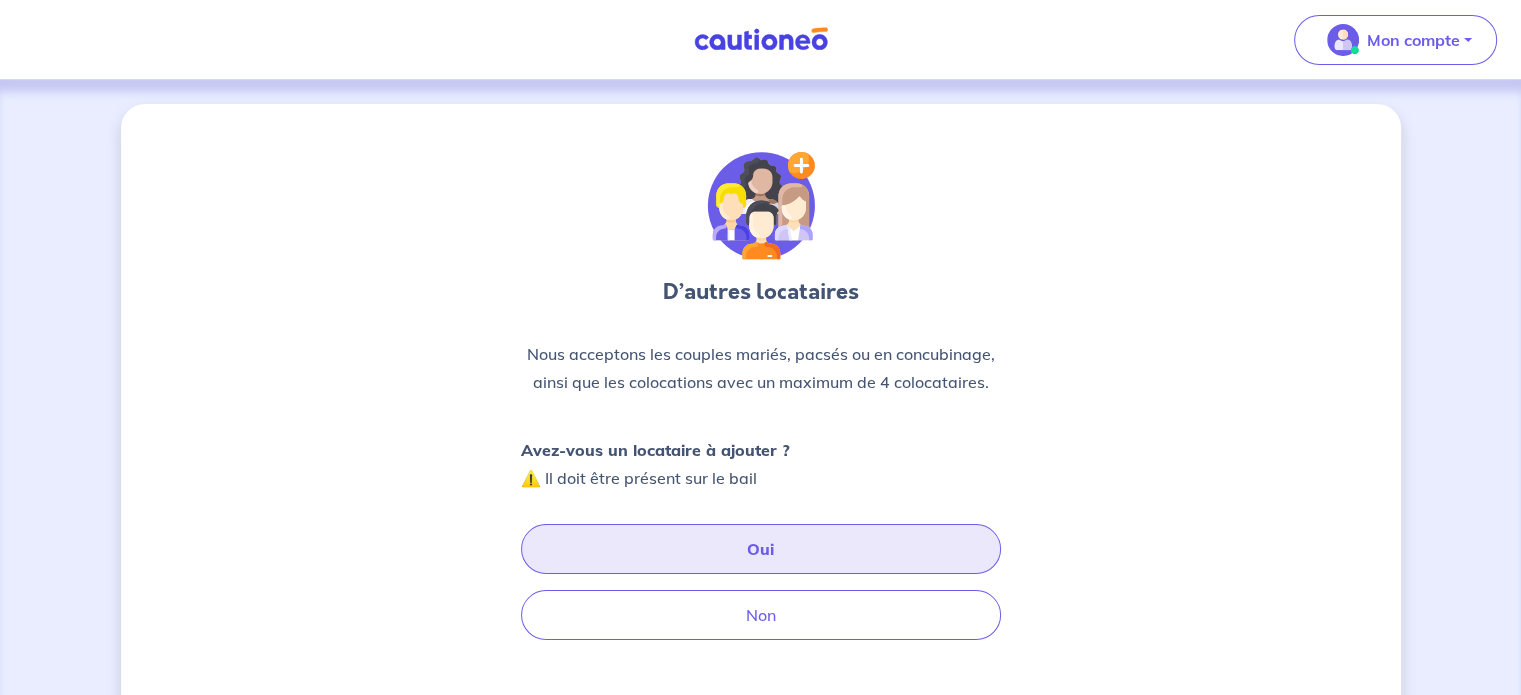 click on "Oui" at bounding box center [761, 549] 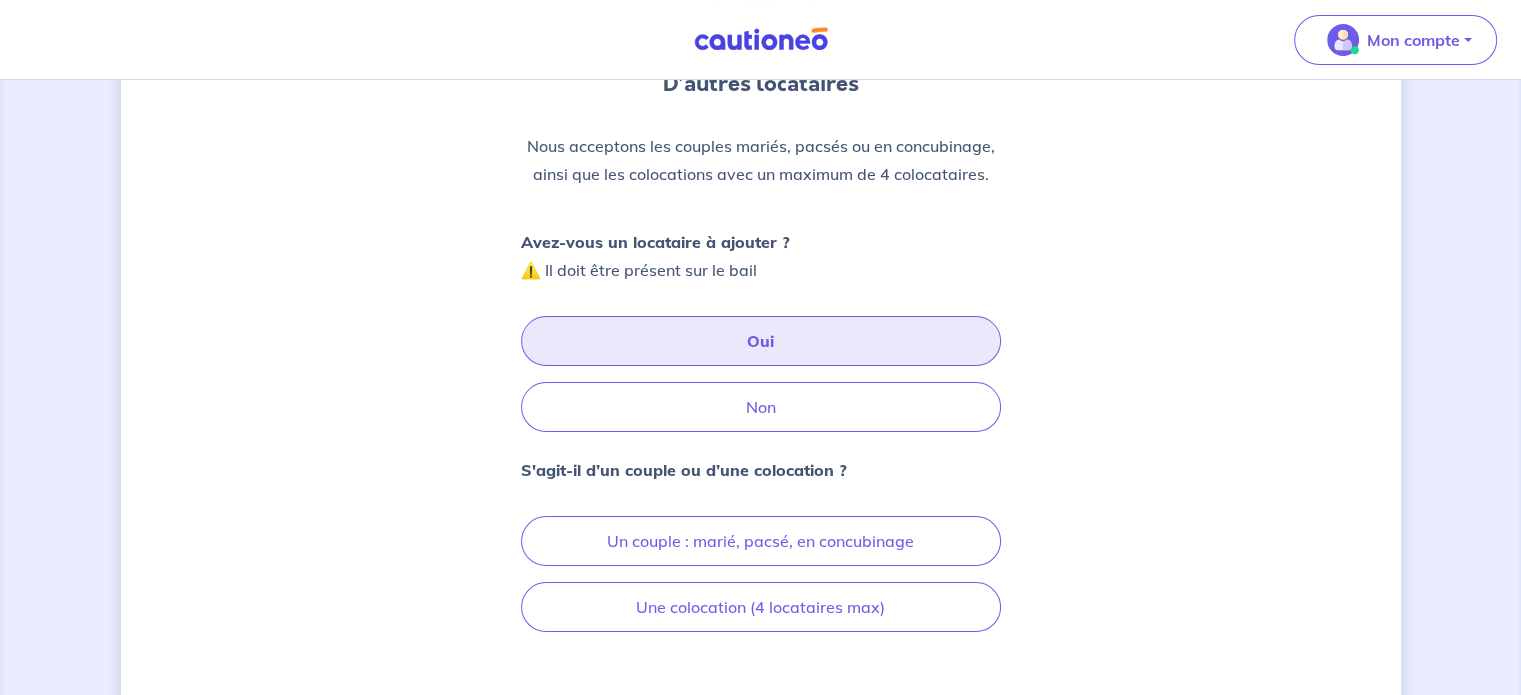 scroll, scrollTop: 332, scrollLeft: 0, axis: vertical 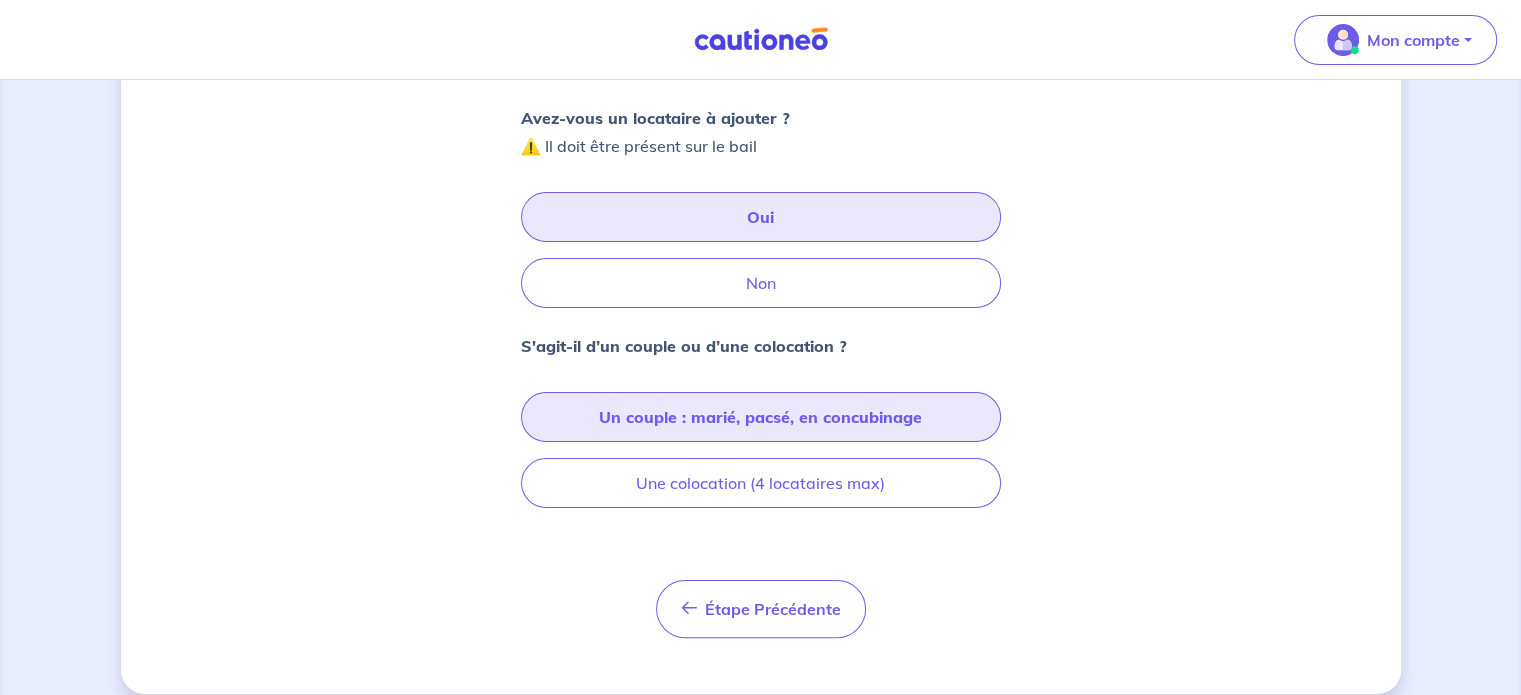 click on "Un couple : marié, pacsé, en concubinage" at bounding box center (761, 417) 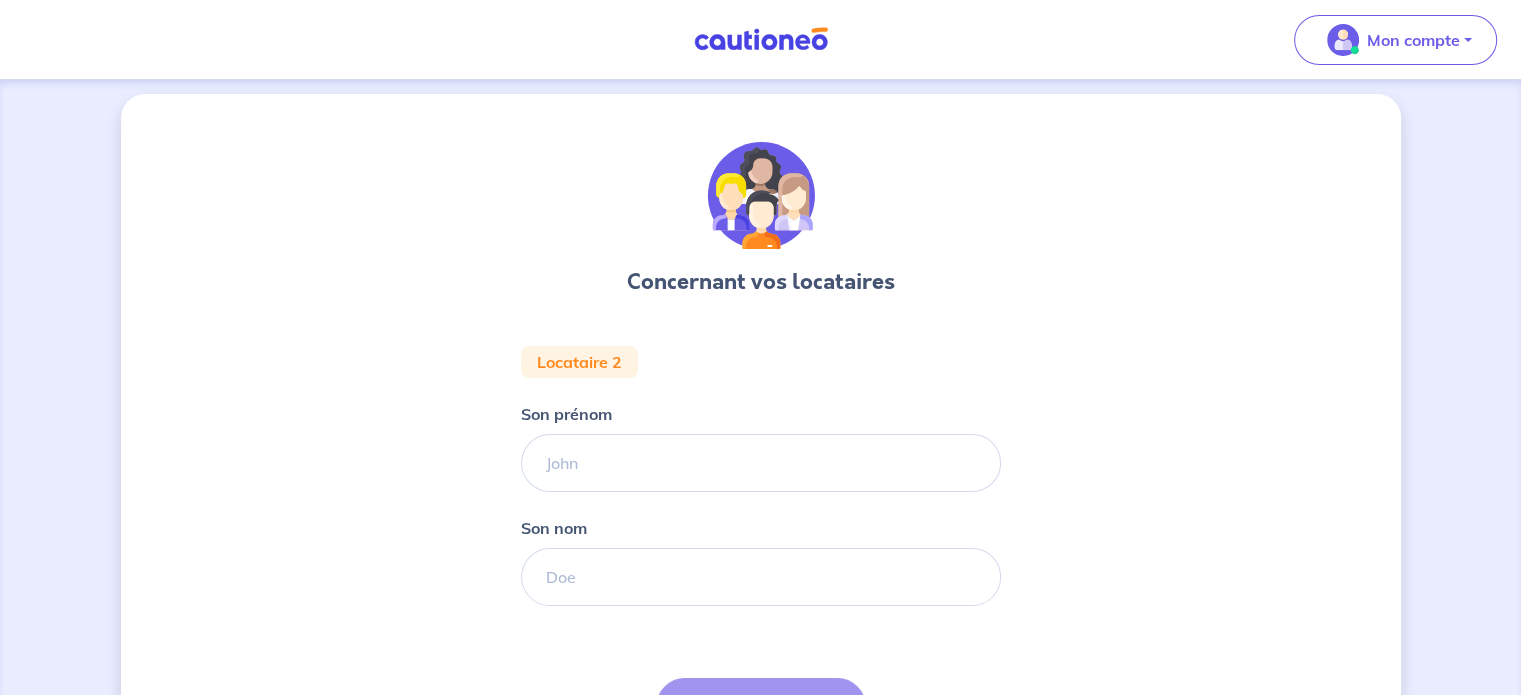 scroll, scrollTop: 0, scrollLeft: 0, axis: both 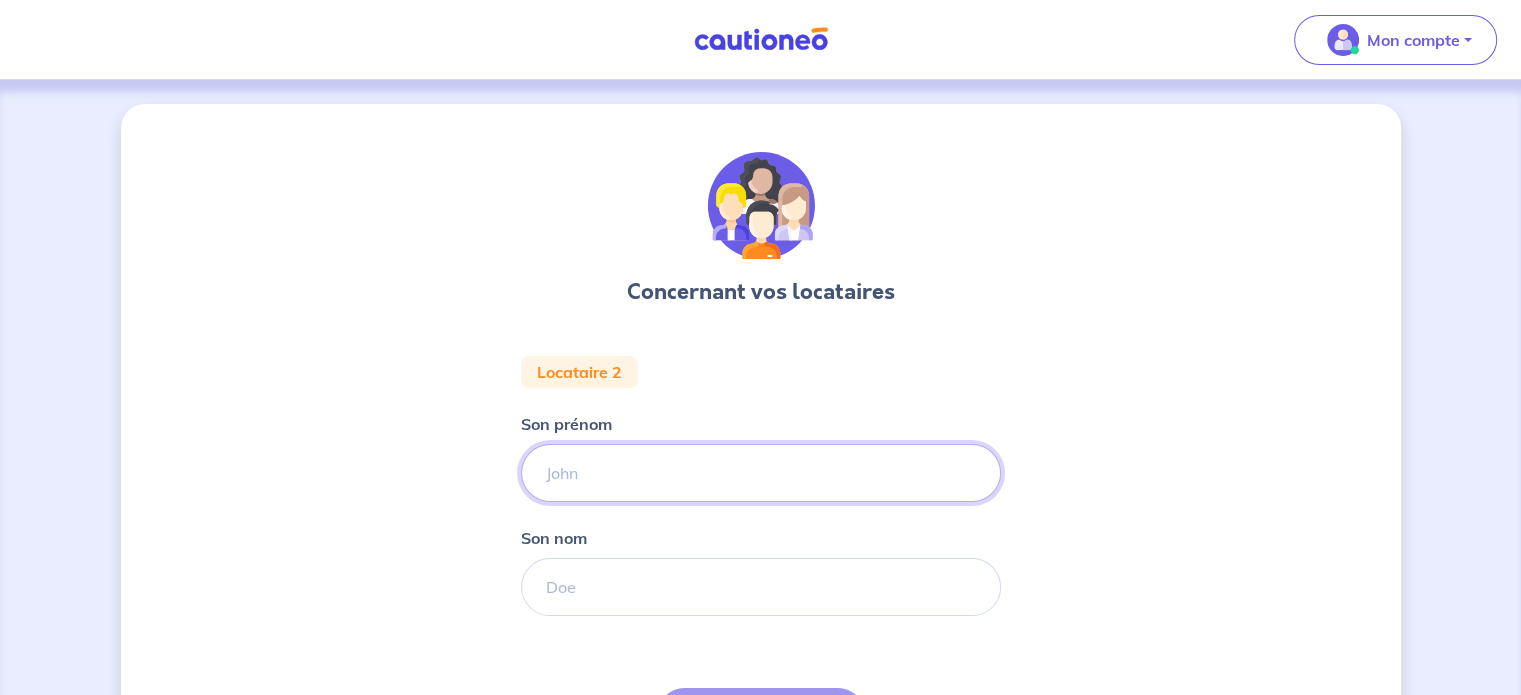 click on "Son prénom" at bounding box center [761, 473] 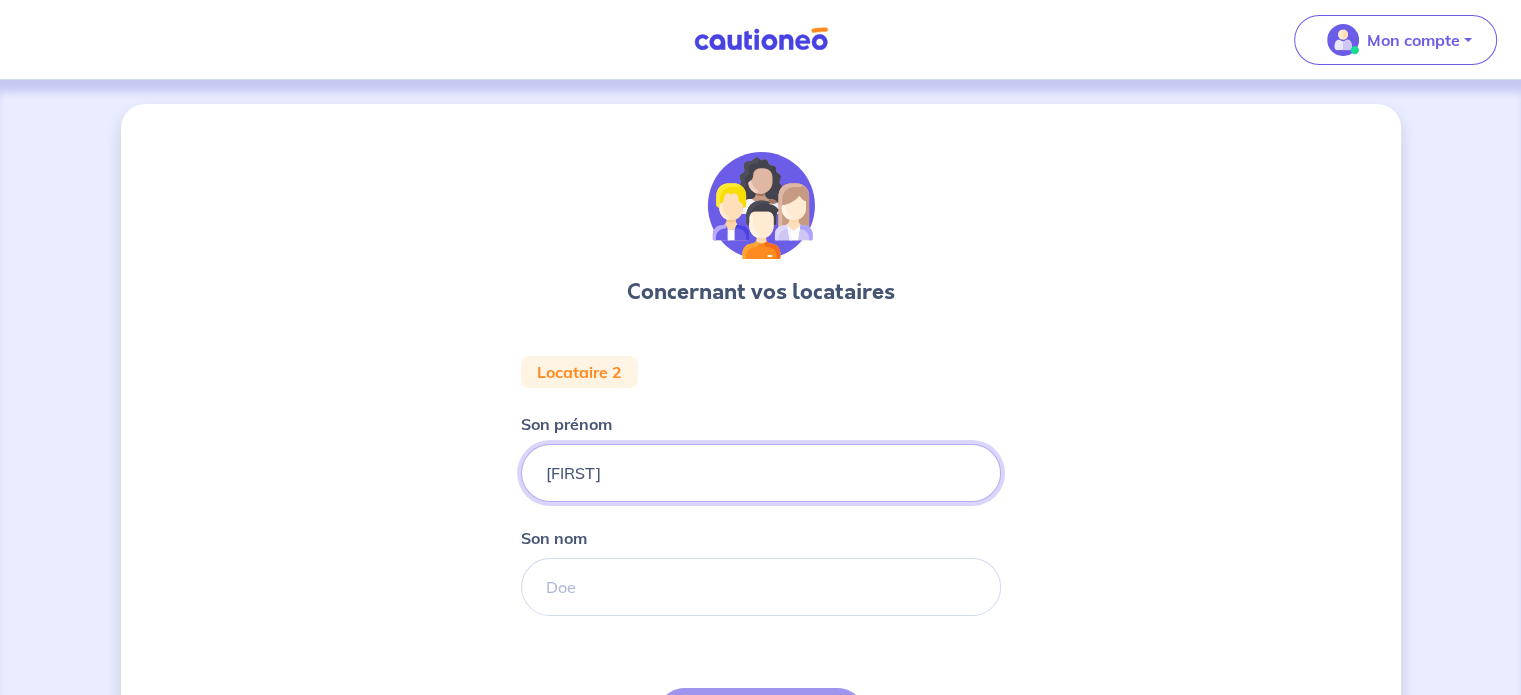 type on "[FIRST]" 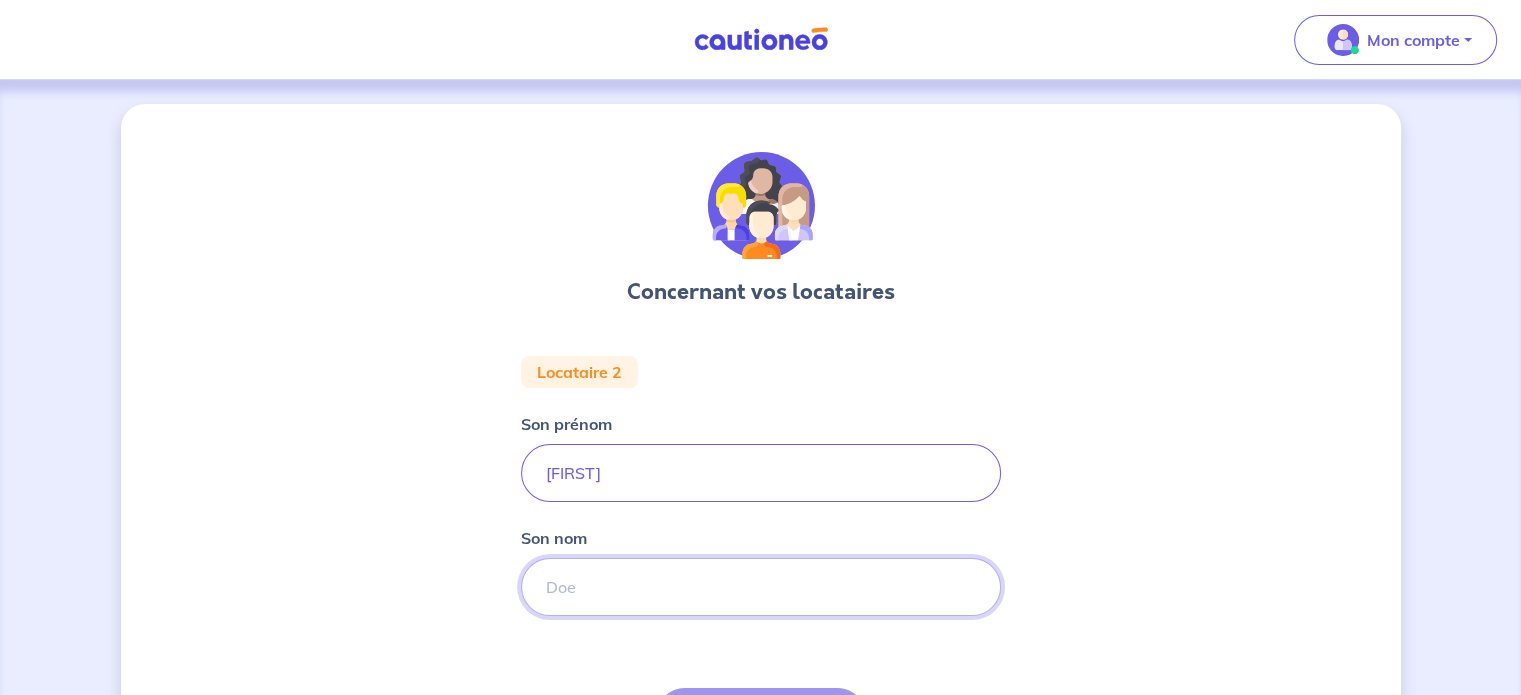click on "Son nom" at bounding box center (761, 587) 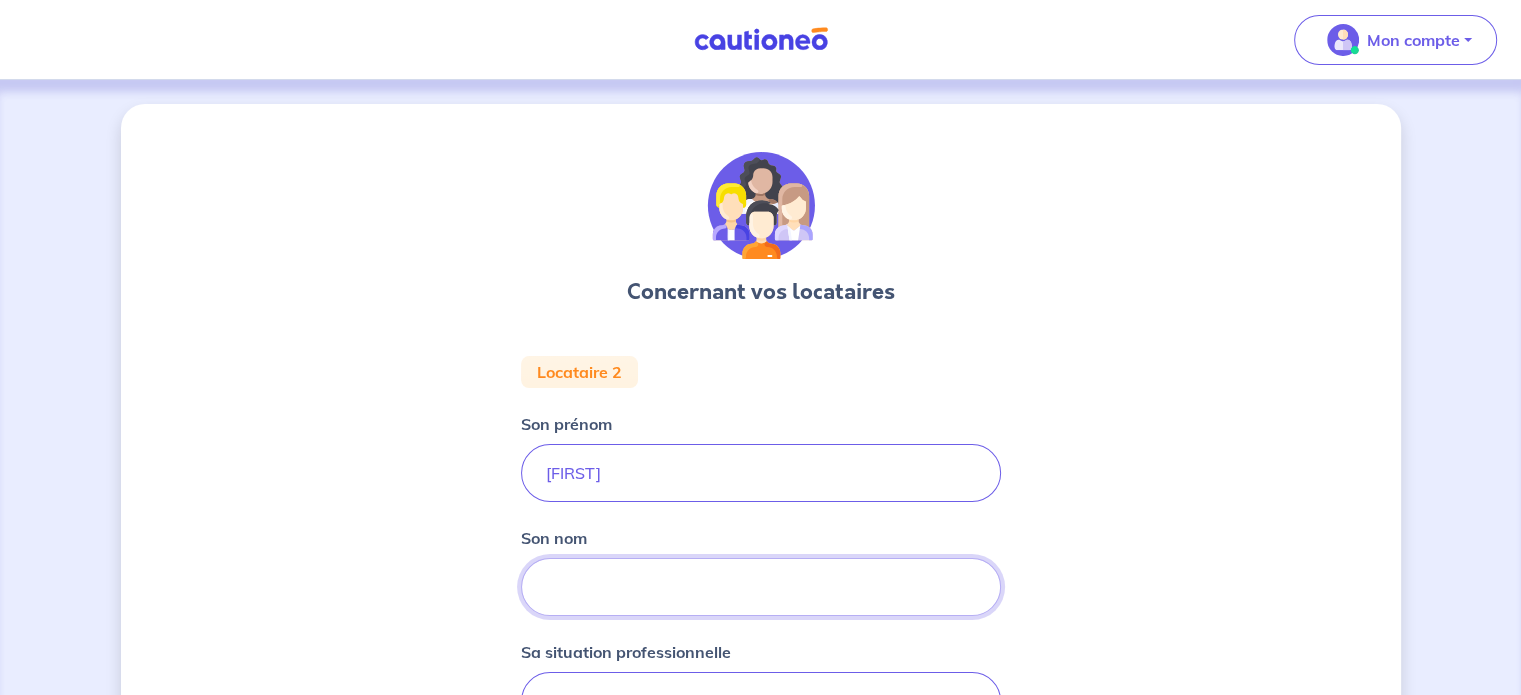 drag, startPoint x: 708, startPoint y: 589, endPoint x: 397, endPoint y: 603, distance: 311.31494 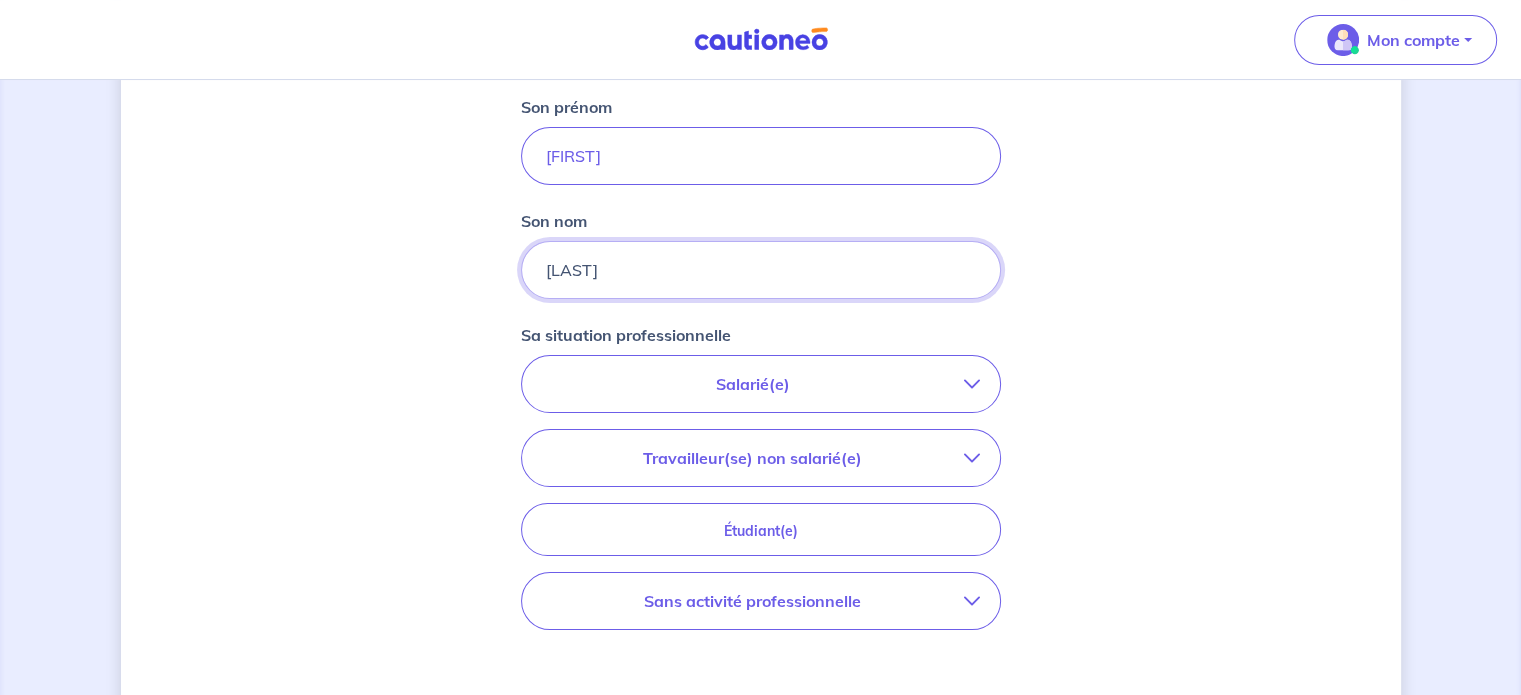 scroll, scrollTop: 324, scrollLeft: 0, axis: vertical 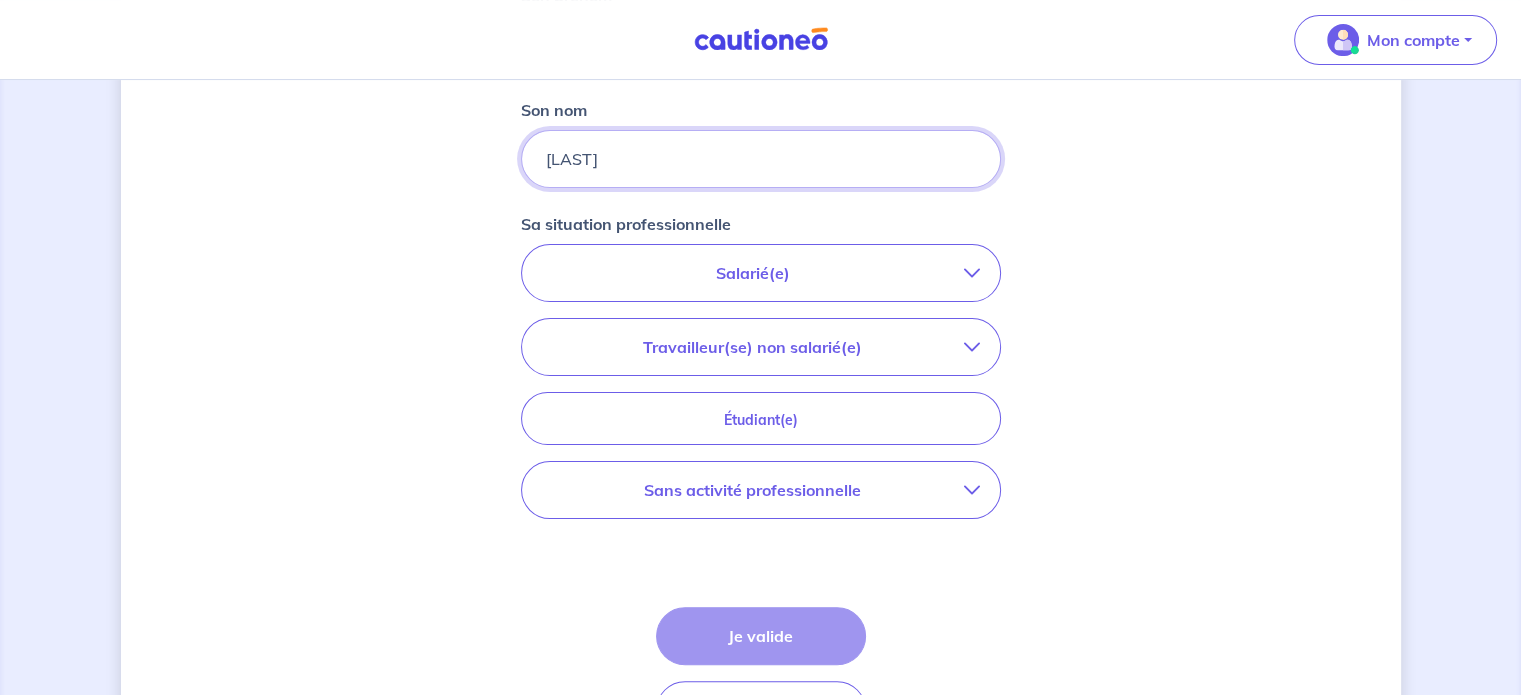 type on "[LAST]" 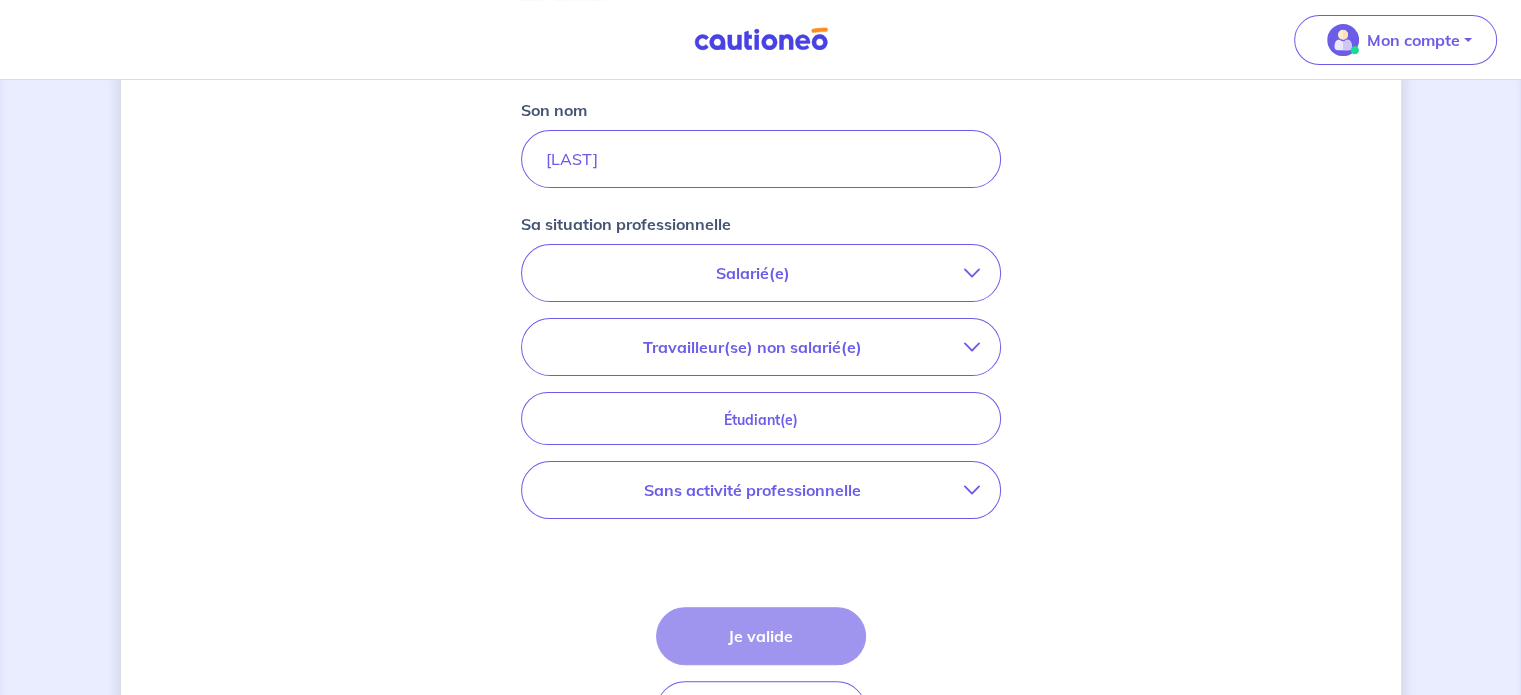 click on "Sans activité professionnelle" at bounding box center [753, 490] 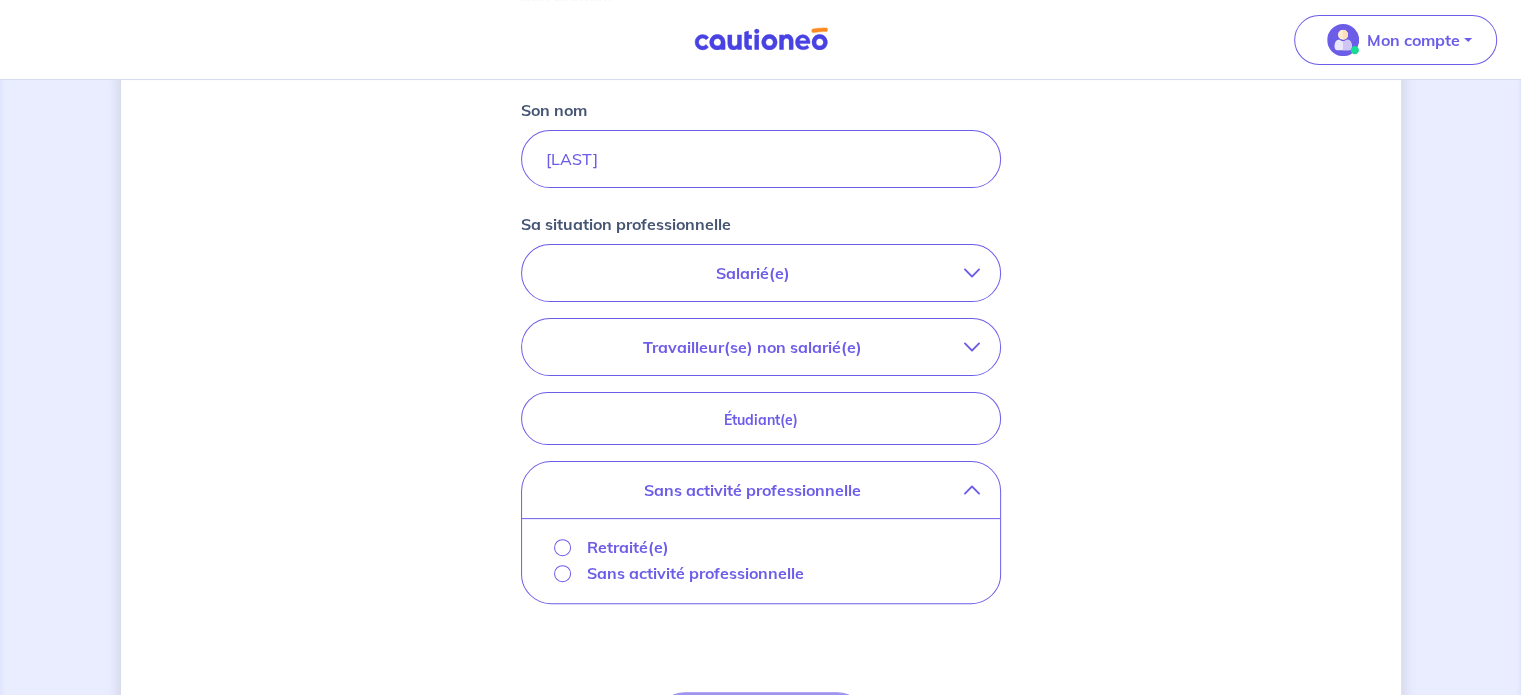 click on "Sans activité professionnelle" at bounding box center (695, 573) 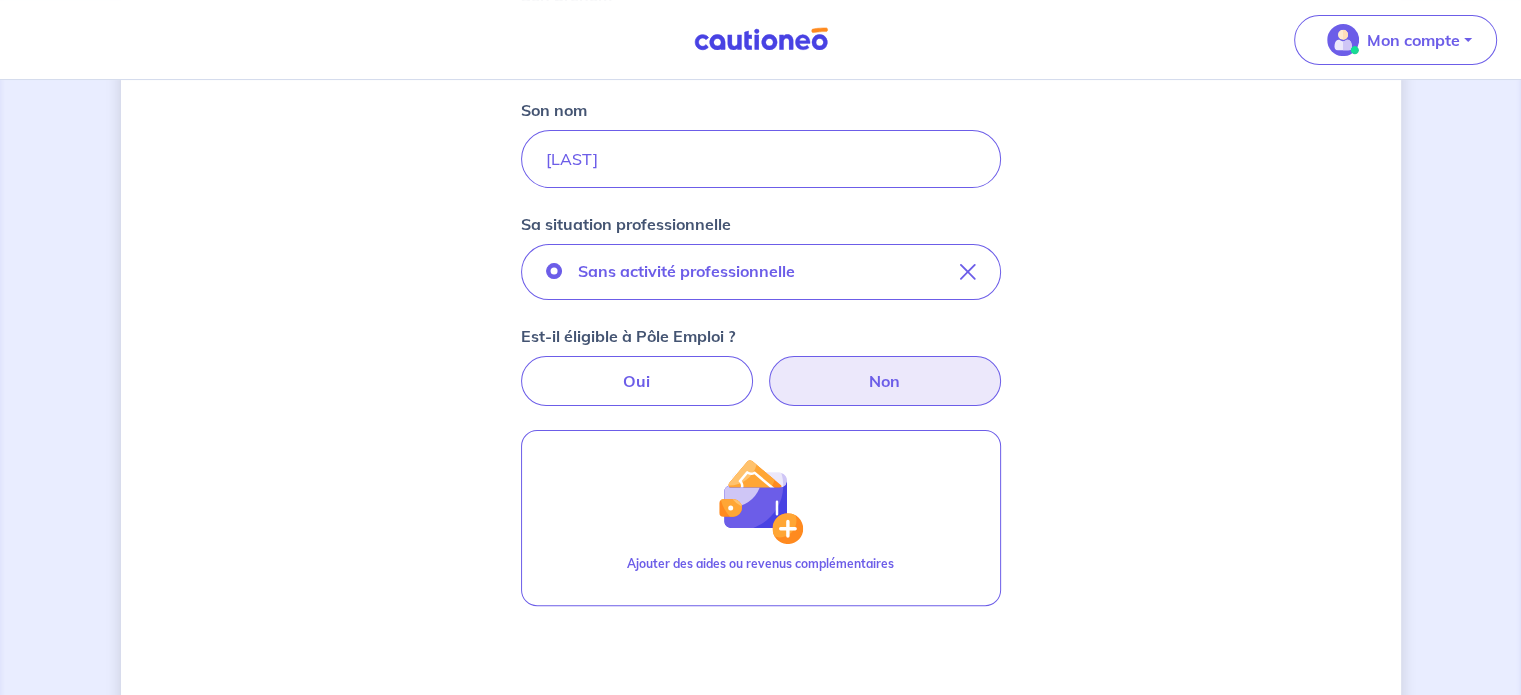 click on "Non" at bounding box center [885, 381] 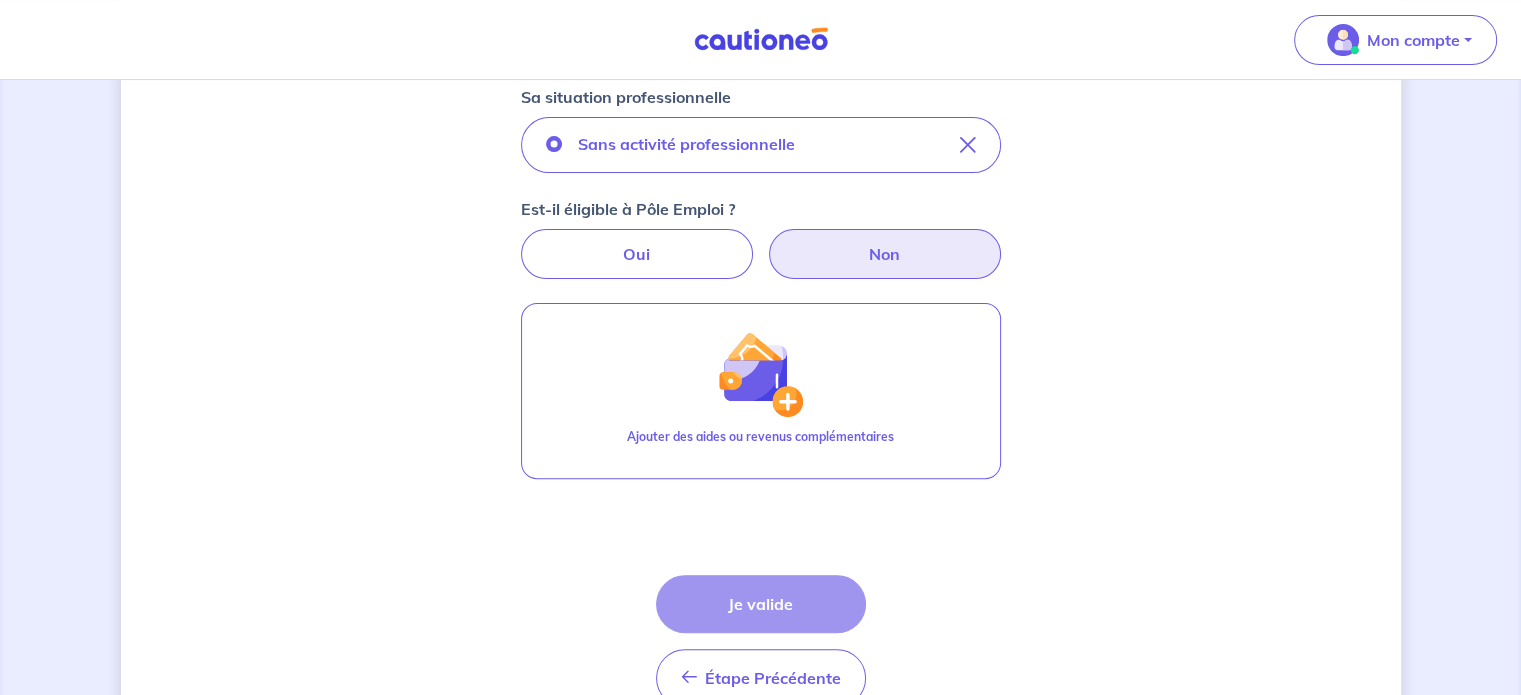 scroll, scrollTop: 660, scrollLeft: 0, axis: vertical 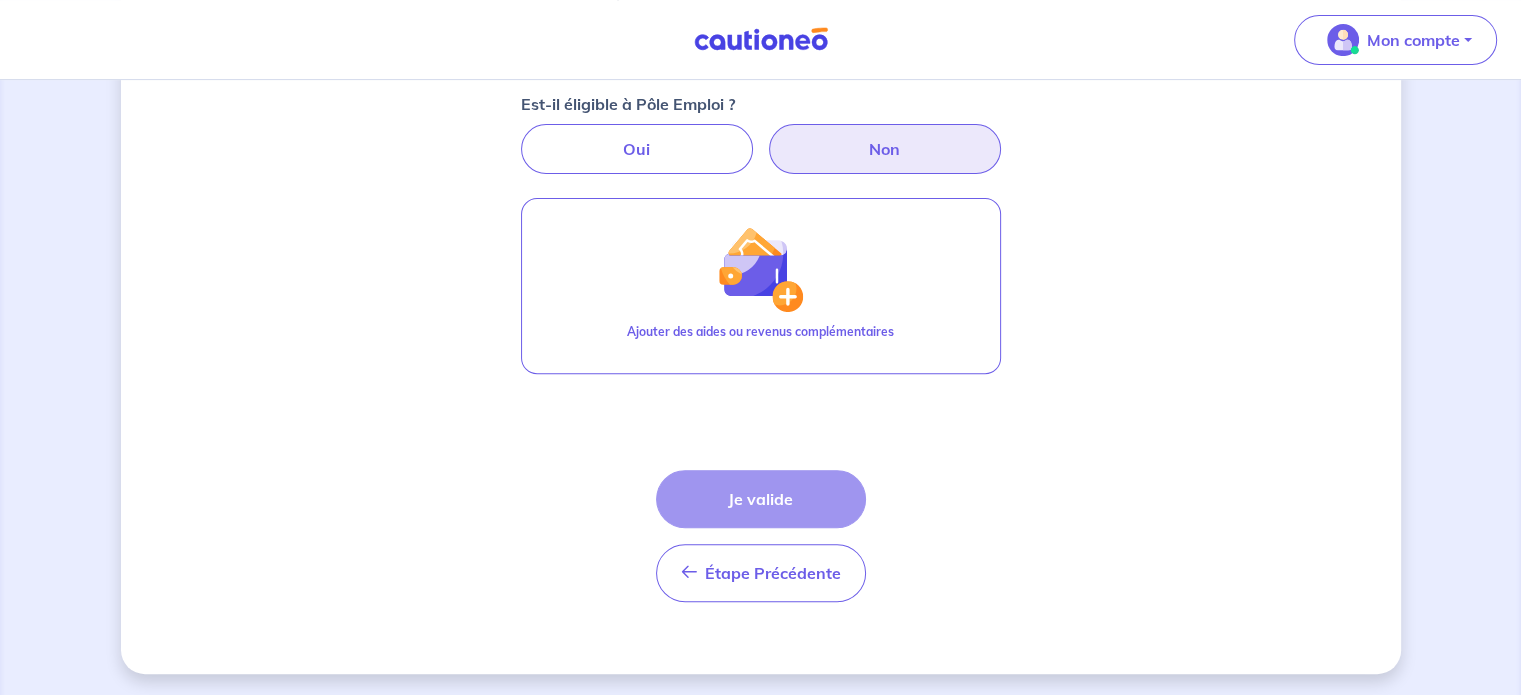 click on "Étape Précédente Précédent Je valide Je valide" at bounding box center (761, 536) 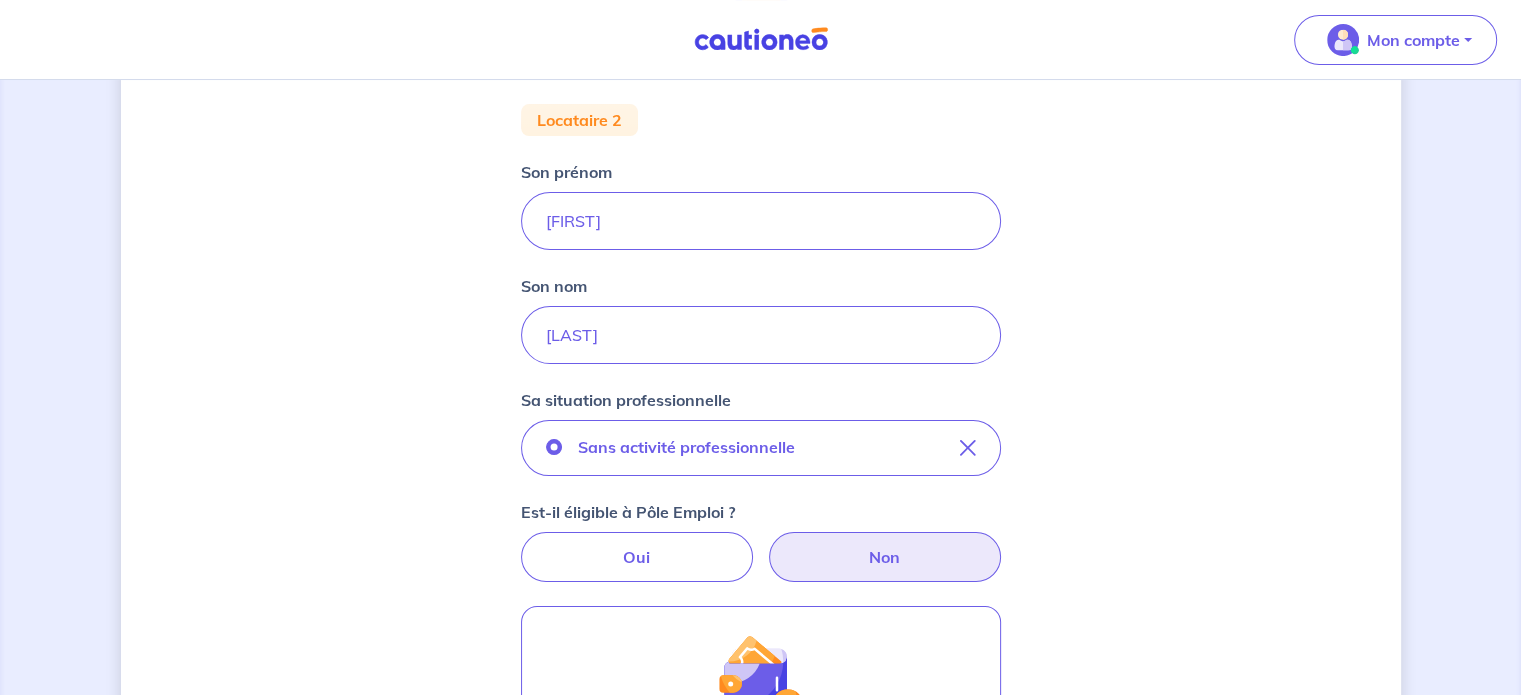 scroll, scrollTop: 296, scrollLeft: 0, axis: vertical 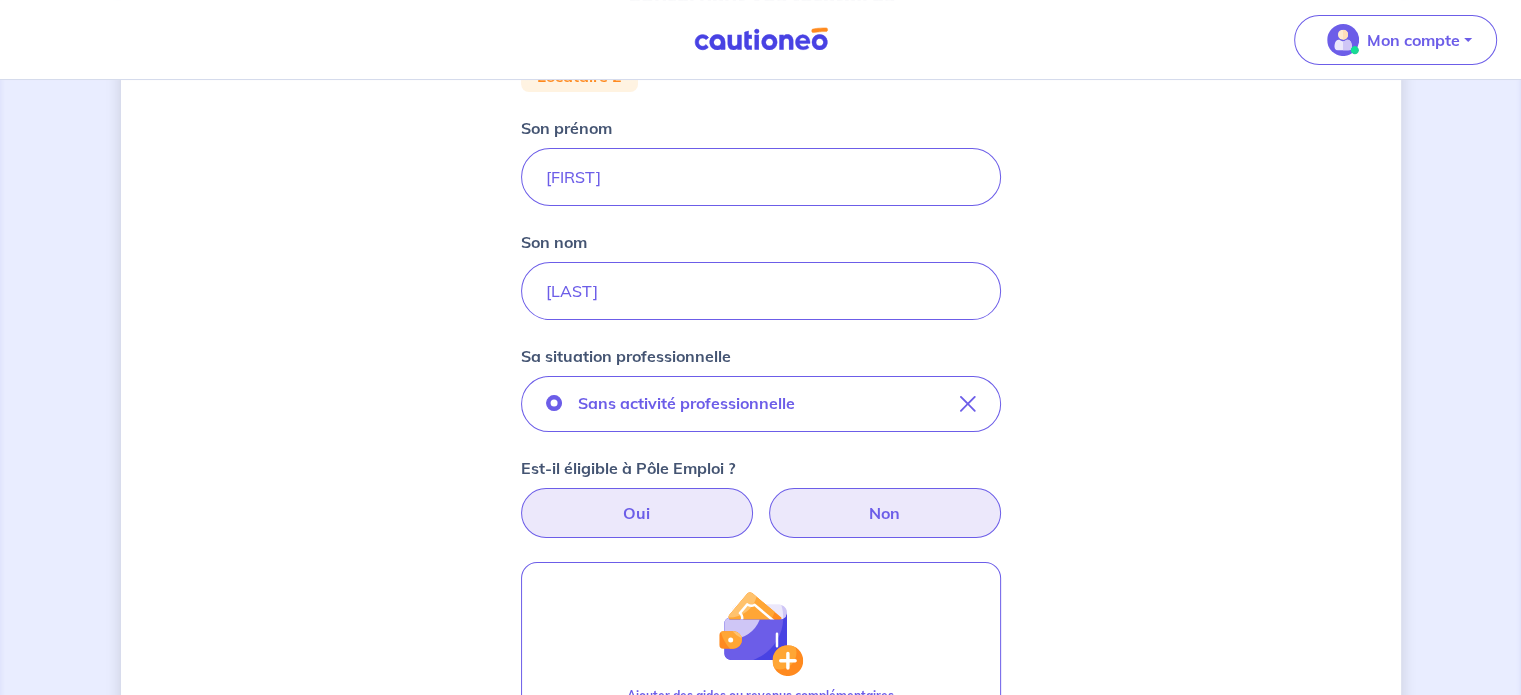 click on "Oui" at bounding box center (637, 513) 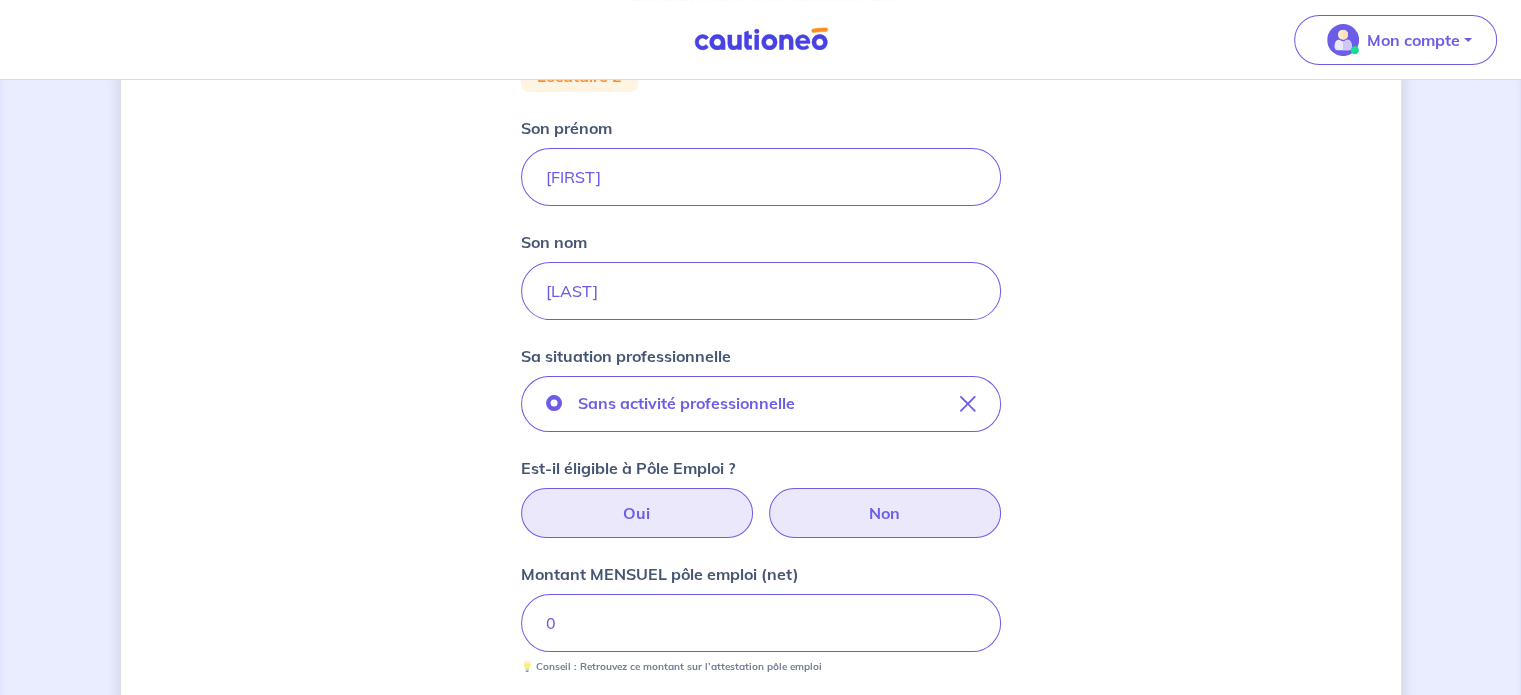 click on "Non" at bounding box center [885, 513] 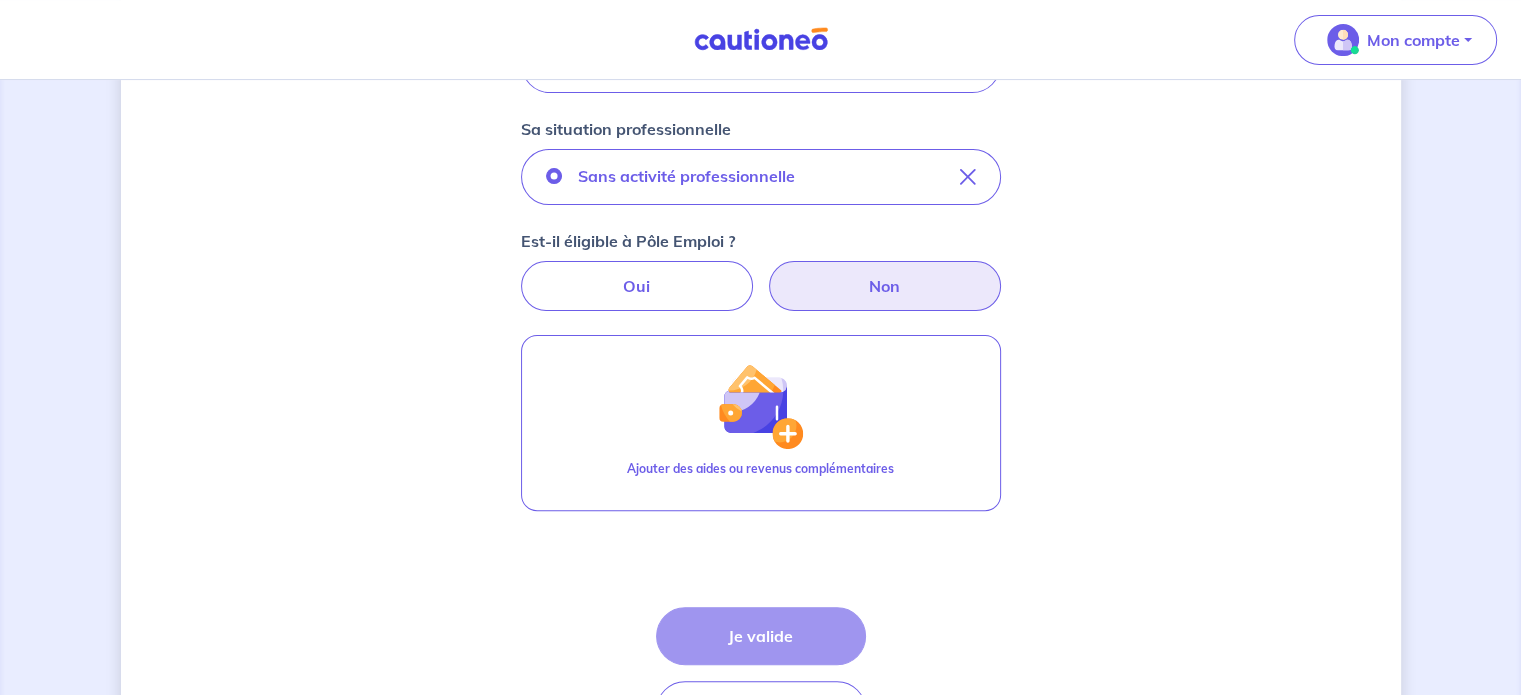 scroll, scrollTop: 569, scrollLeft: 0, axis: vertical 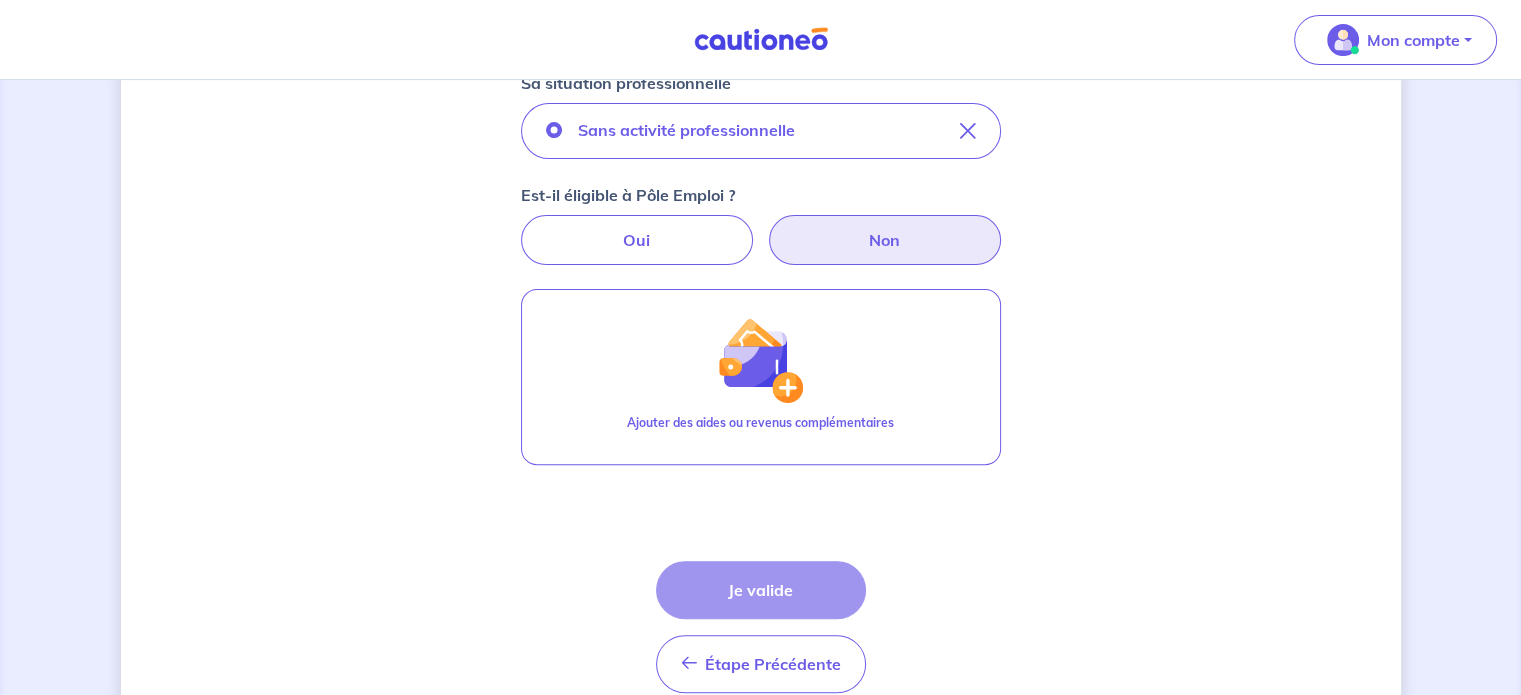 click on "Étape Précédente Précédent Je valide Je valide" at bounding box center [761, 627] 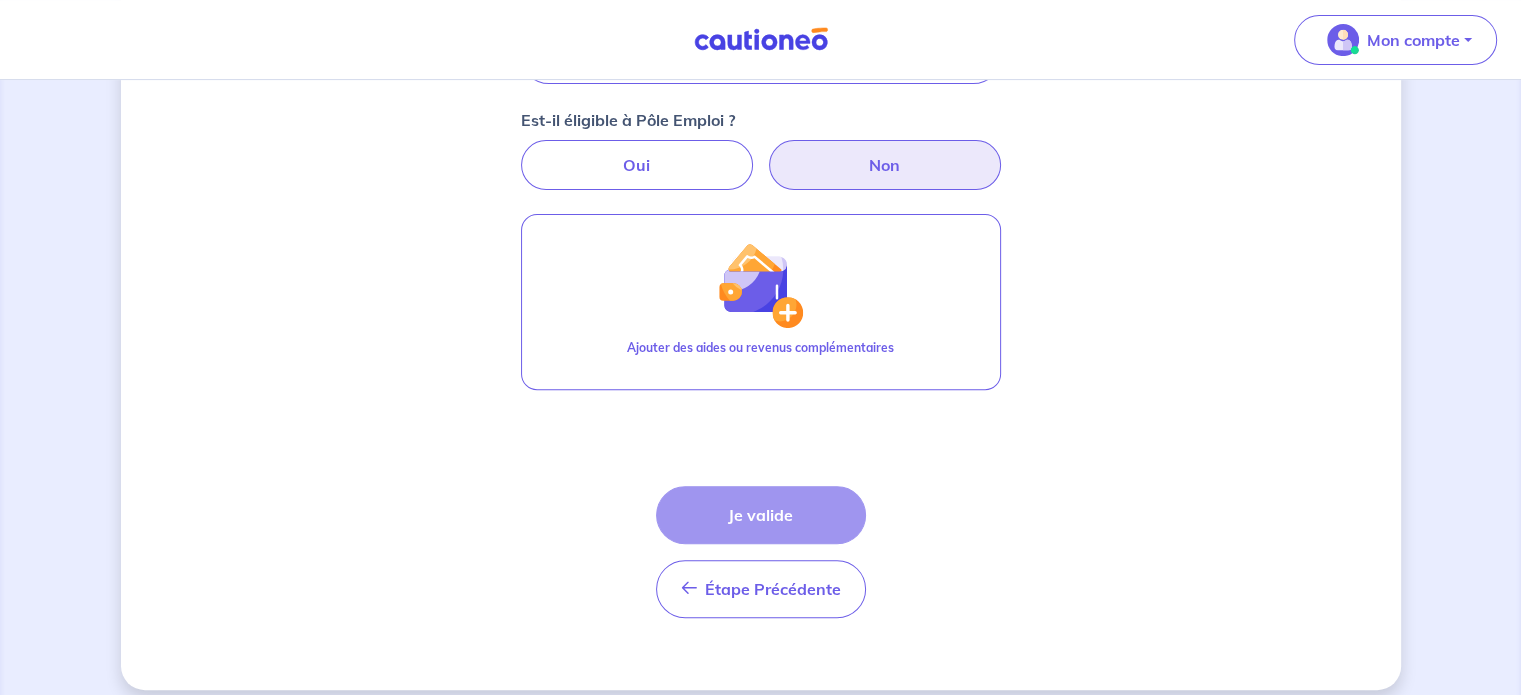 scroll, scrollTop: 660, scrollLeft: 0, axis: vertical 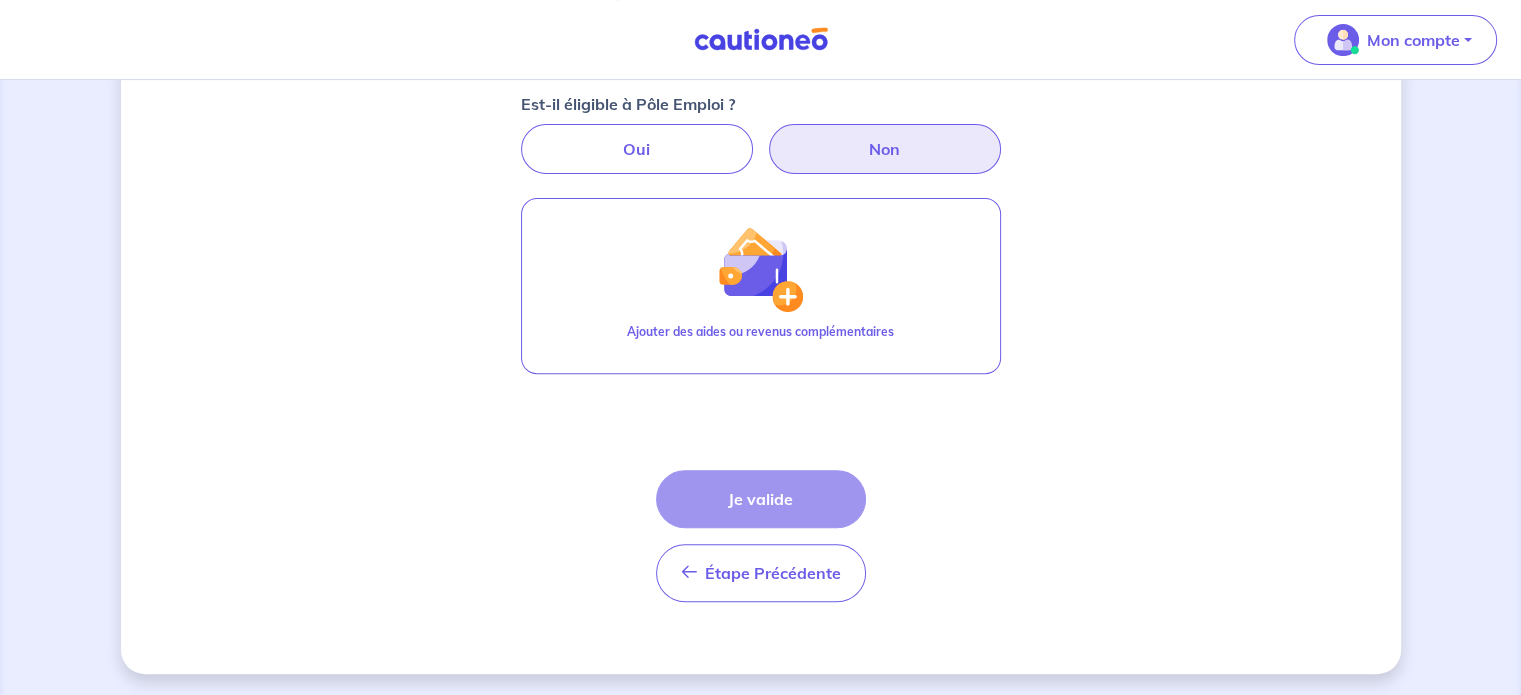 click on "Étape Précédente Précédent Je valide Je valide" at bounding box center (761, 536) 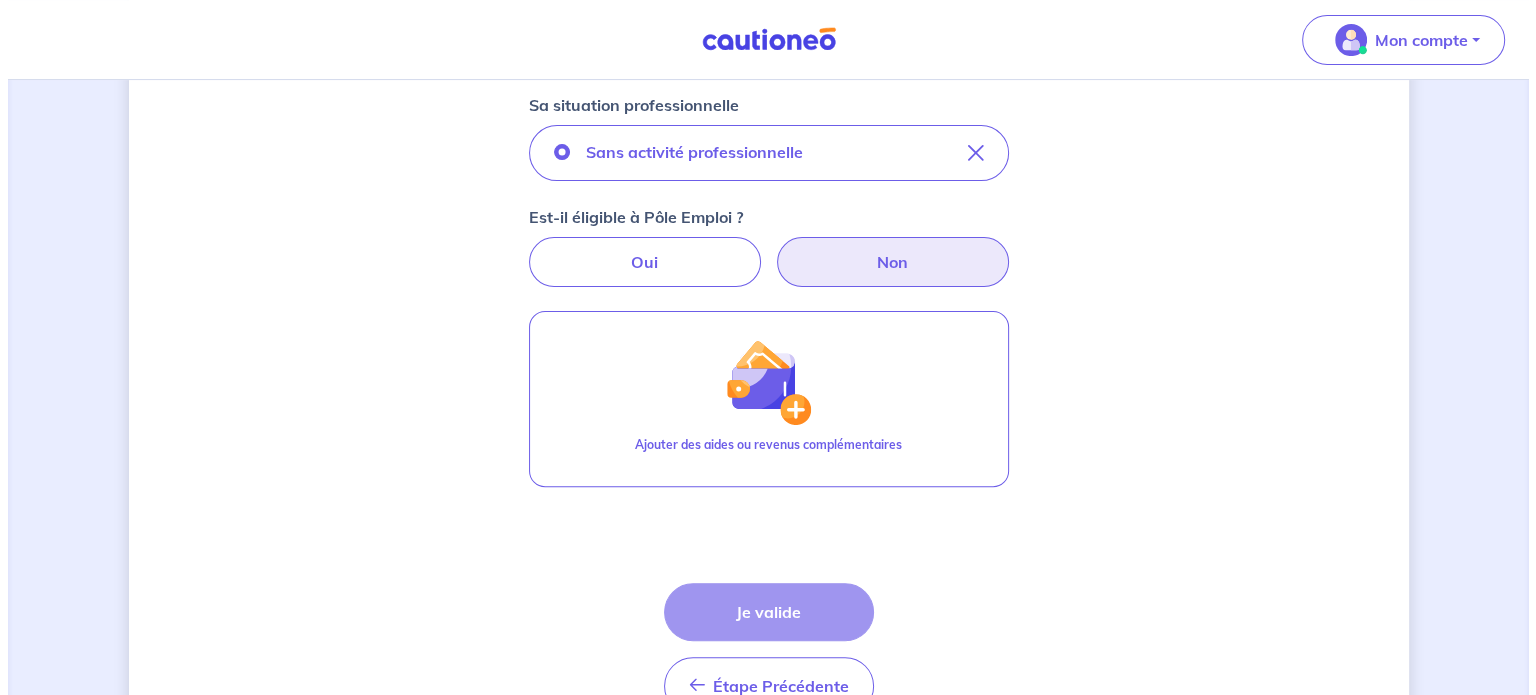 scroll, scrollTop: 557, scrollLeft: 0, axis: vertical 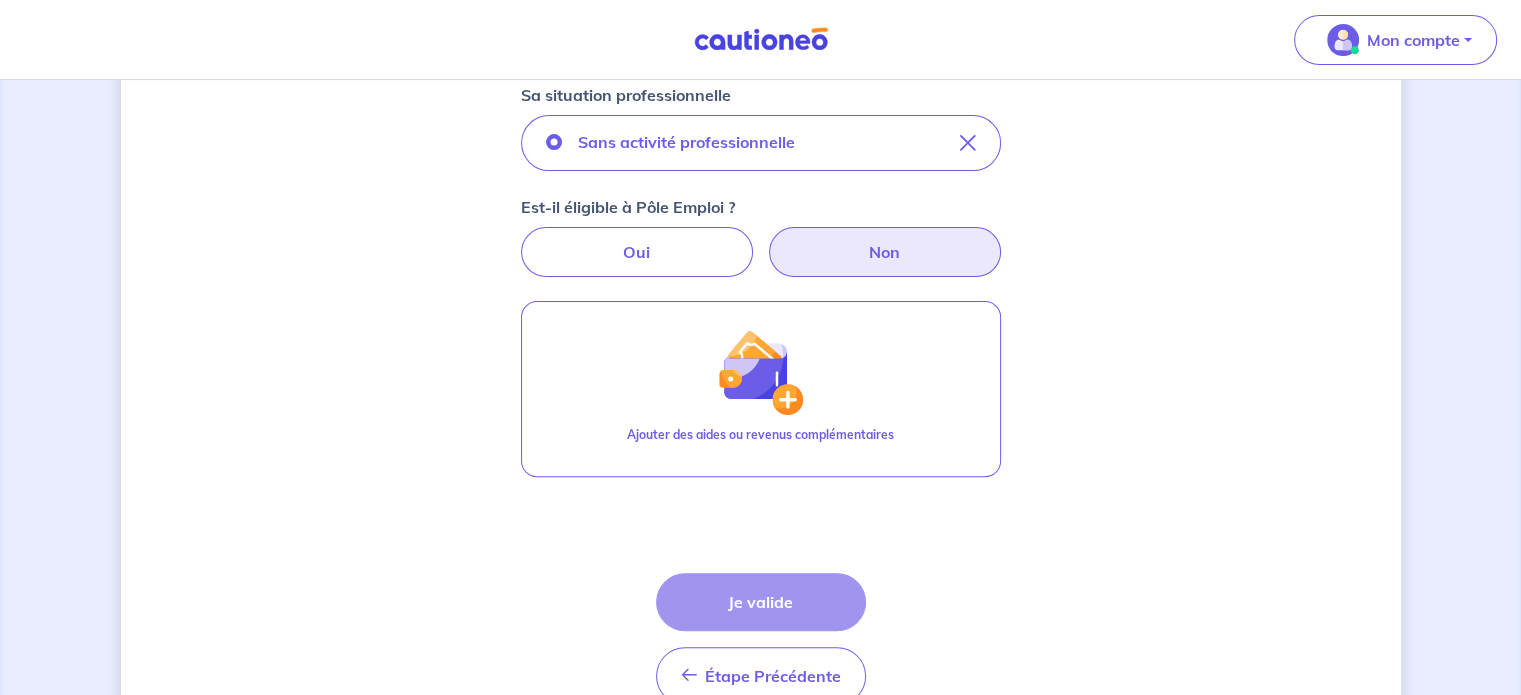 click on "Étape Précédente Précédent Je valide Je valide" at bounding box center (761, 639) 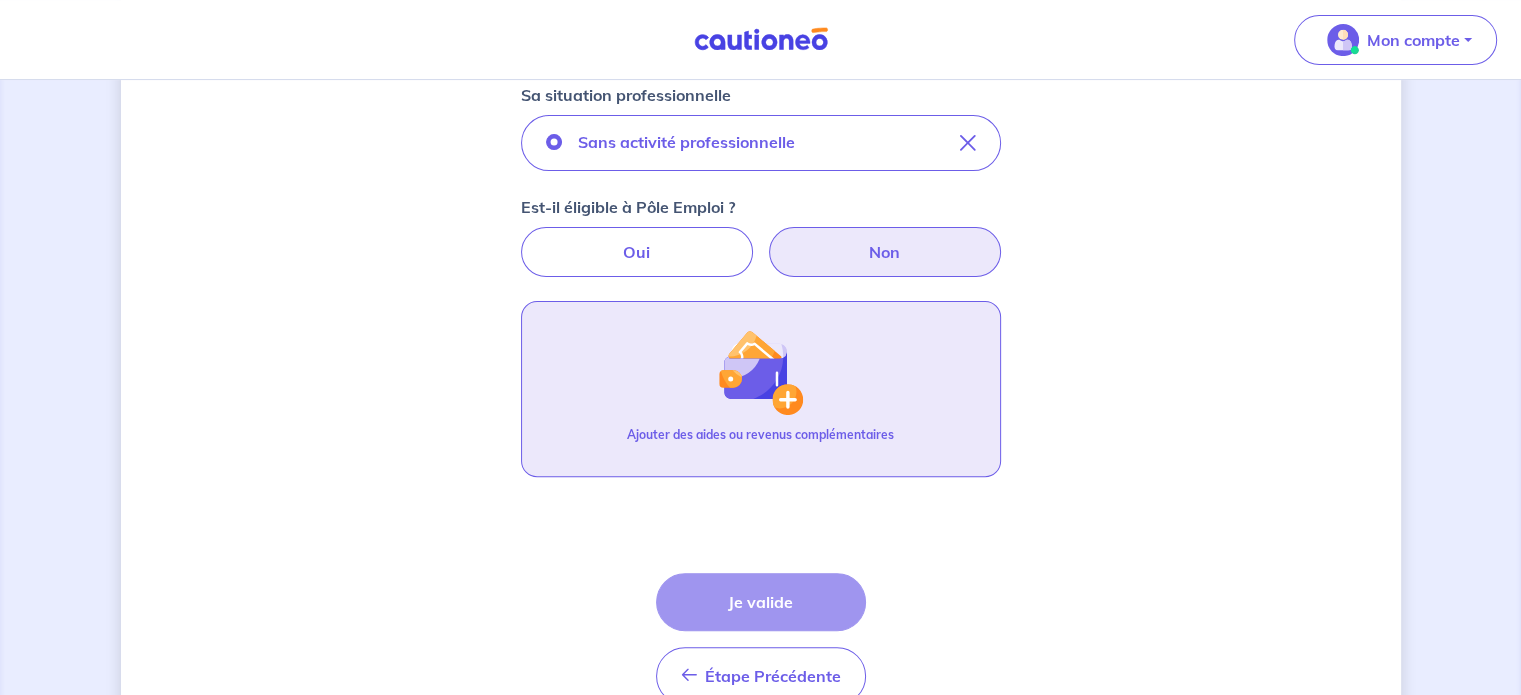 click at bounding box center (760, 372) 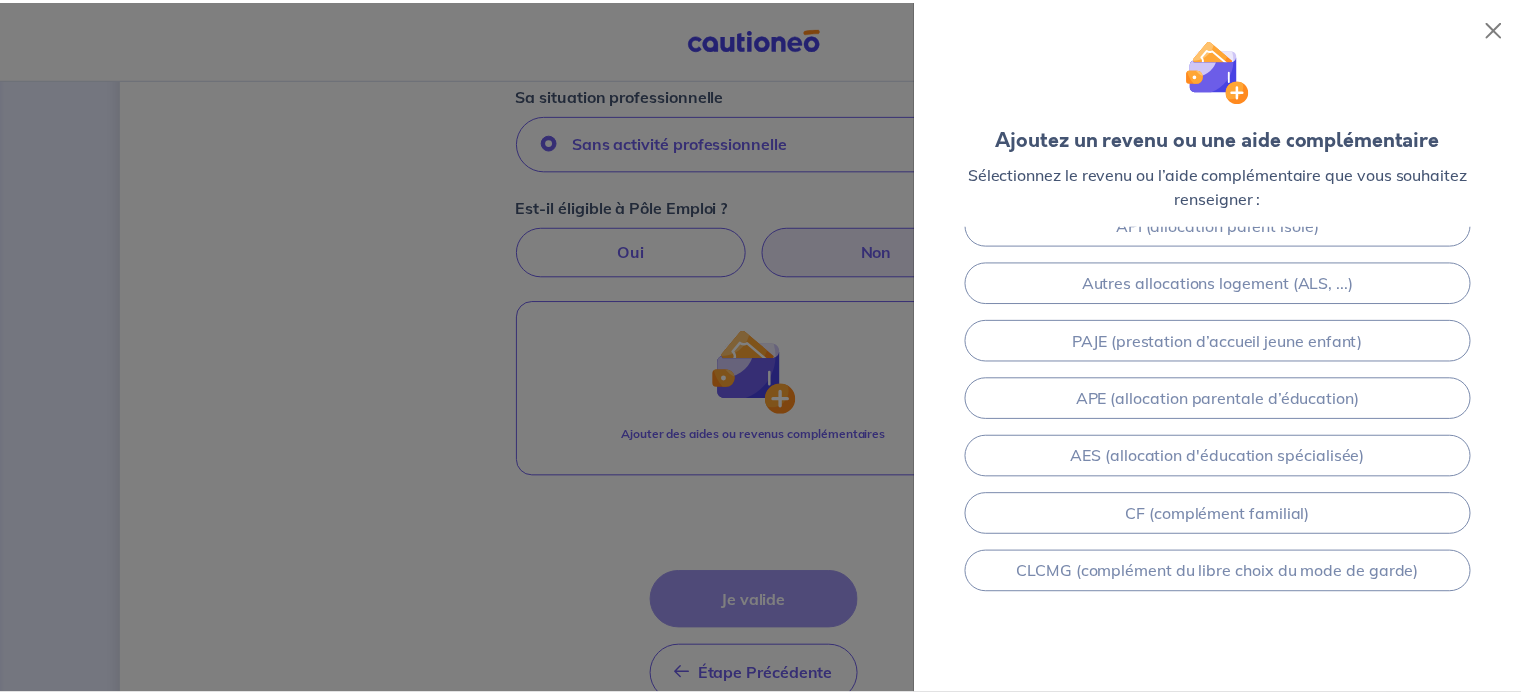 scroll, scrollTop: 0, scrollLeft: 0, axis: both 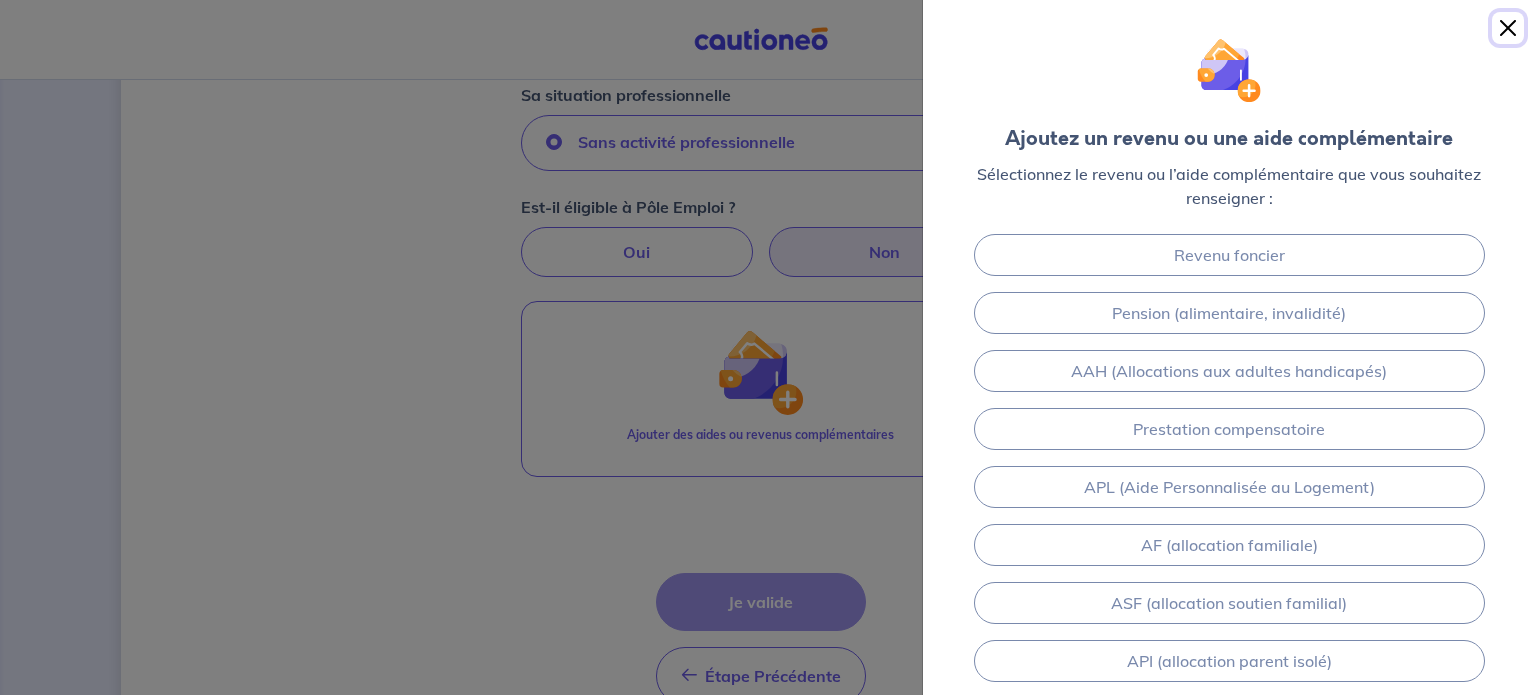 click at bounding box center [1508, 28] 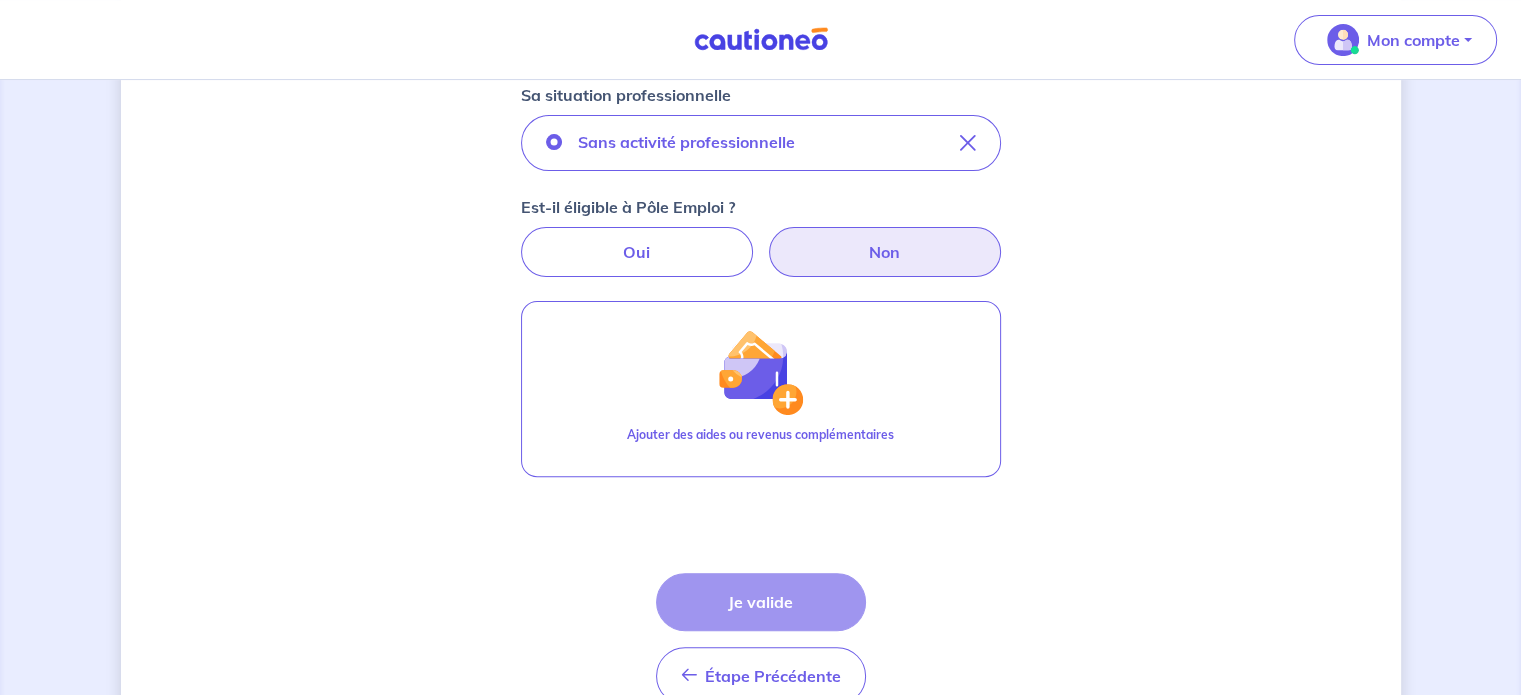 click on "Locataire 2 Son prénom Hanta Son nom [LAST] Sa situation professionnelle Sans activité professionnelle Est-il éligible à Pôle Emploi ? Oui Non Ajouter des aides ou revenus complémentaires Étape Précédente Précédent Je valide Je valide" at bounding box center [761, 260] 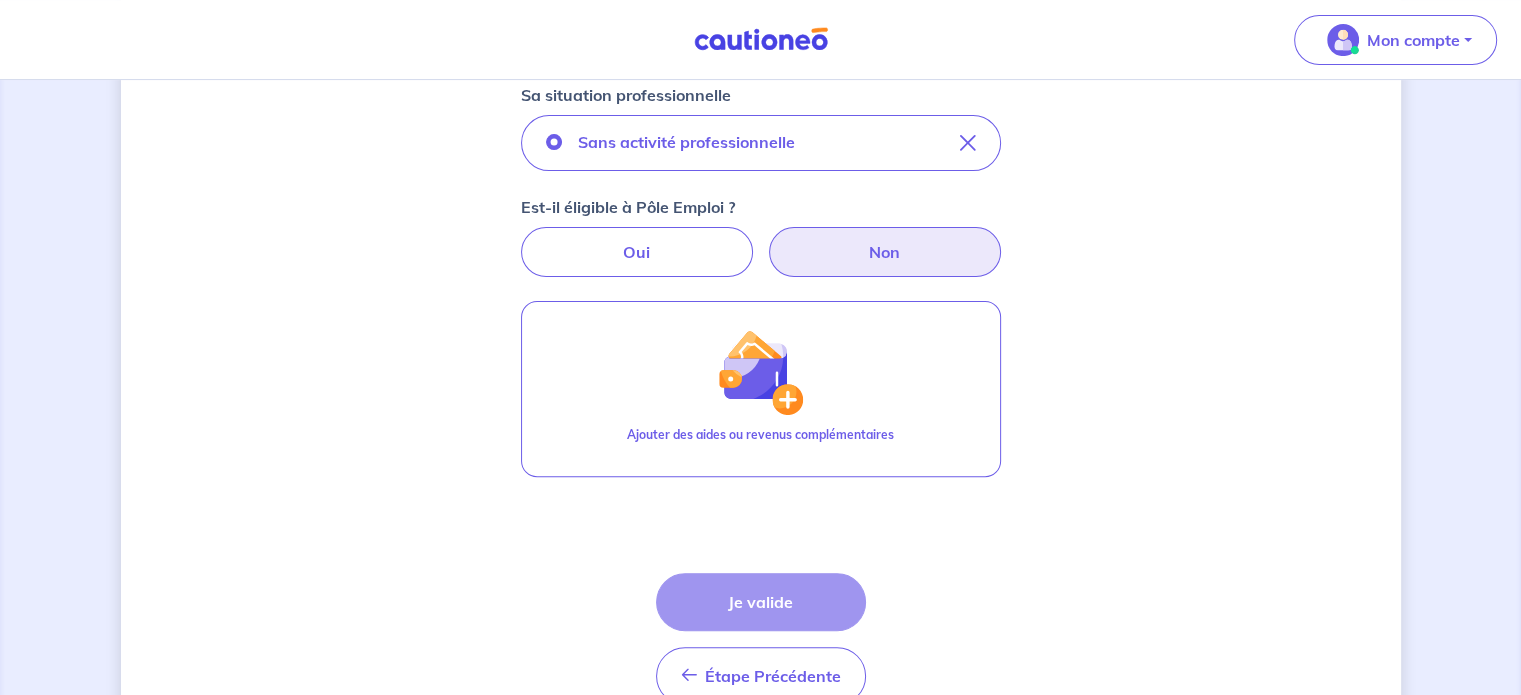 scroll, scrollTop: 660, scrollLeft: 0, axis: vertical 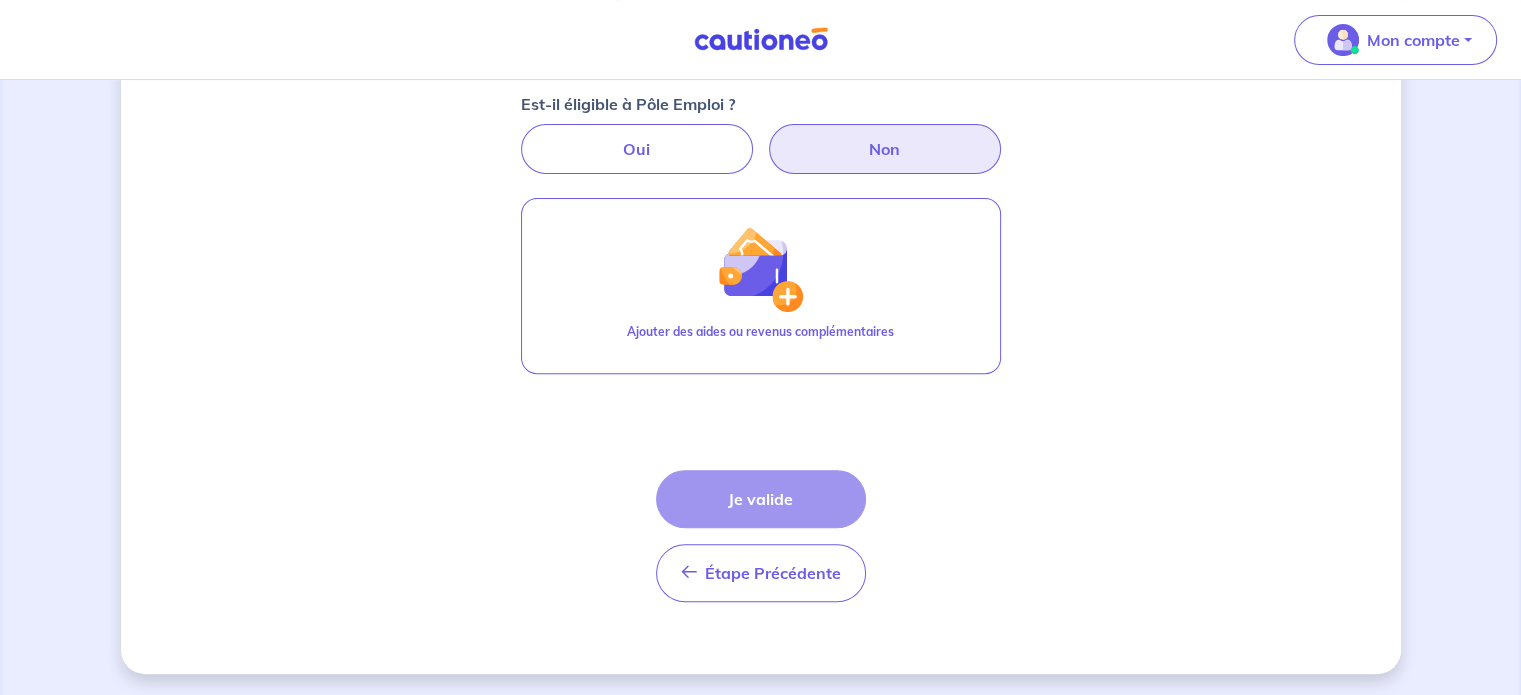 click on "Étape Précédente Précédent Je valide Je valide" at bounding box center (761, 536) 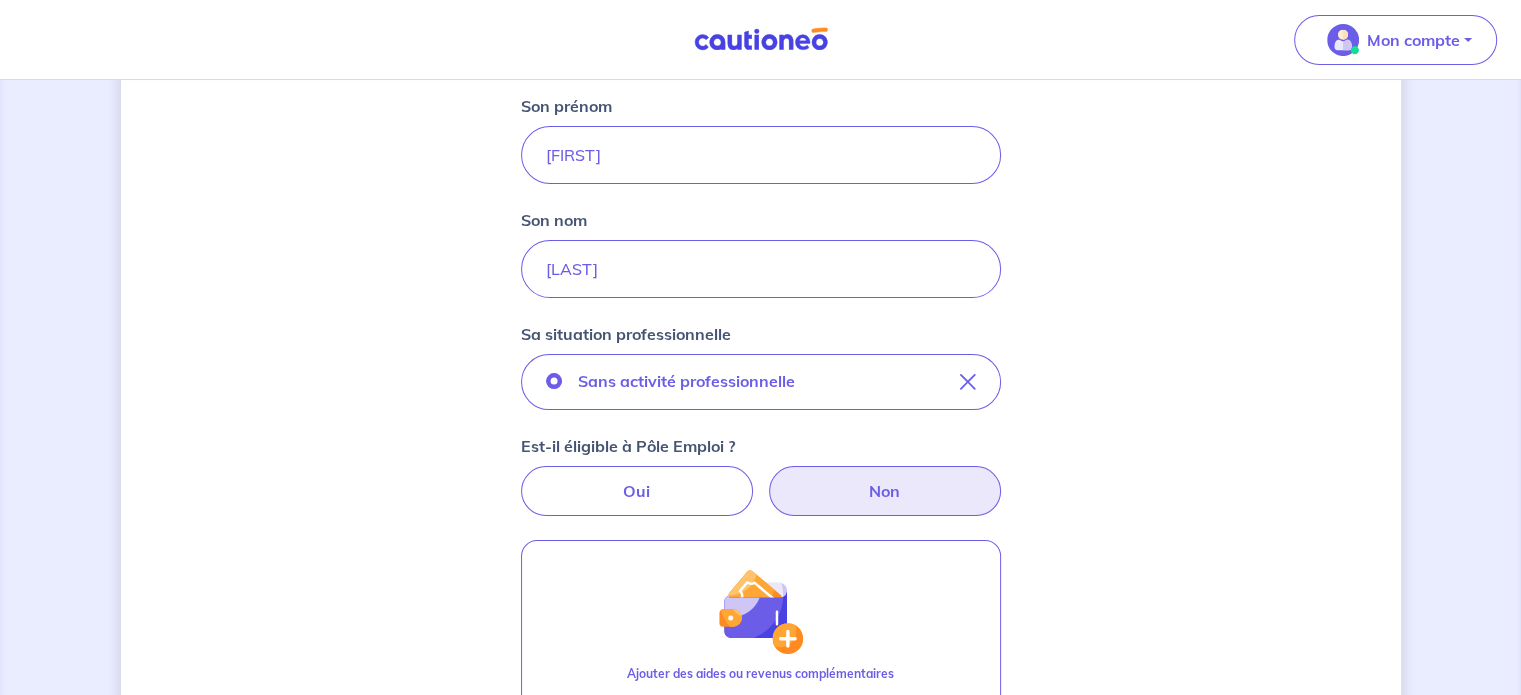 scroll, scrollTop: 447, scrollLeft: 0, axis: vertical 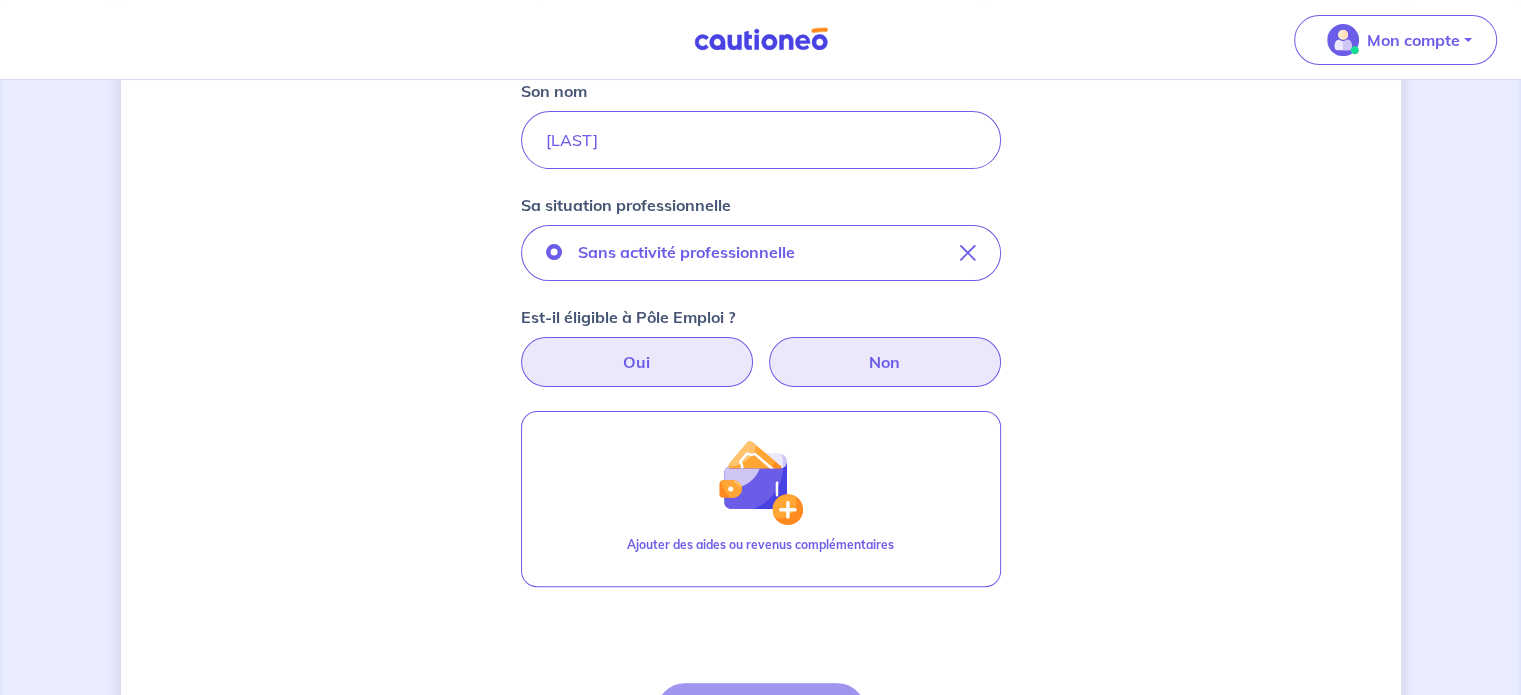 click on "Oui" at bounding box center [637, 362] 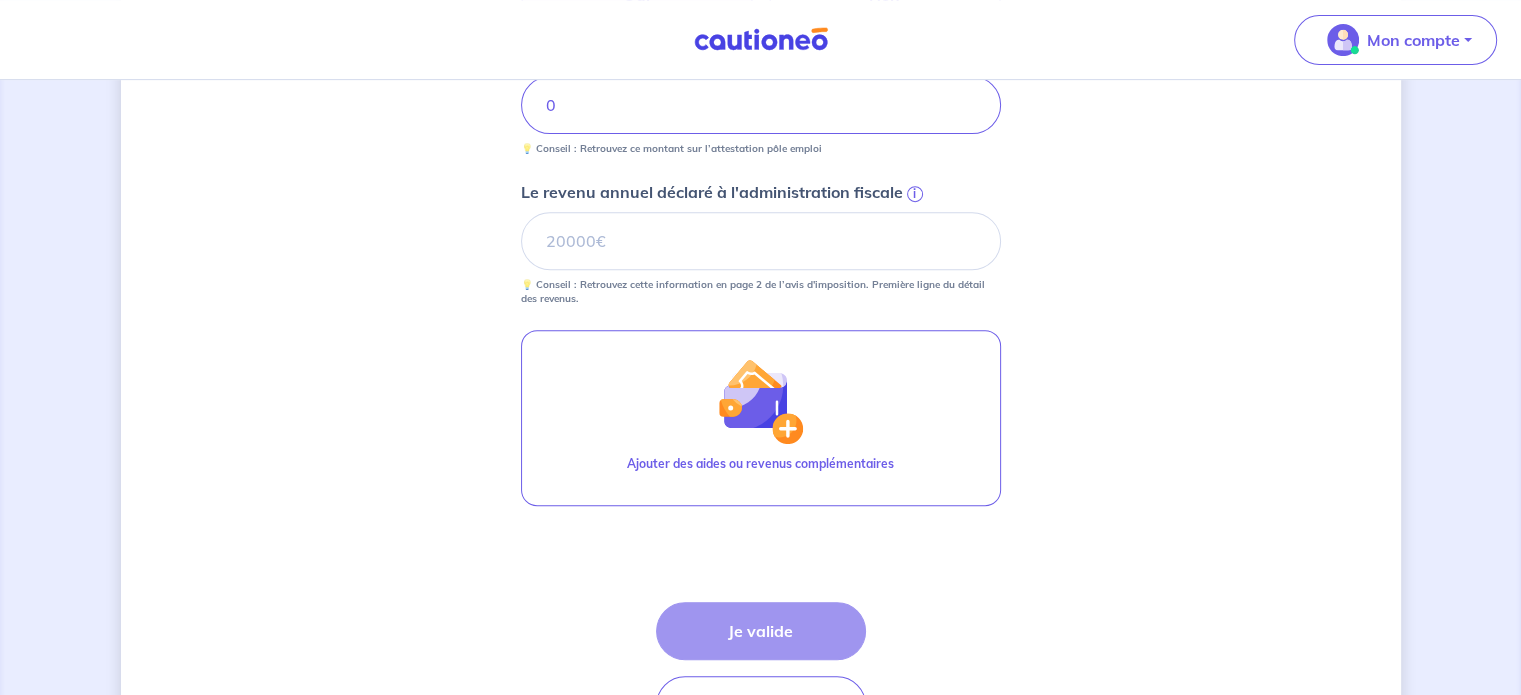 scroll, scrollTop: 858, scrollLeft: 0, axis: vertical 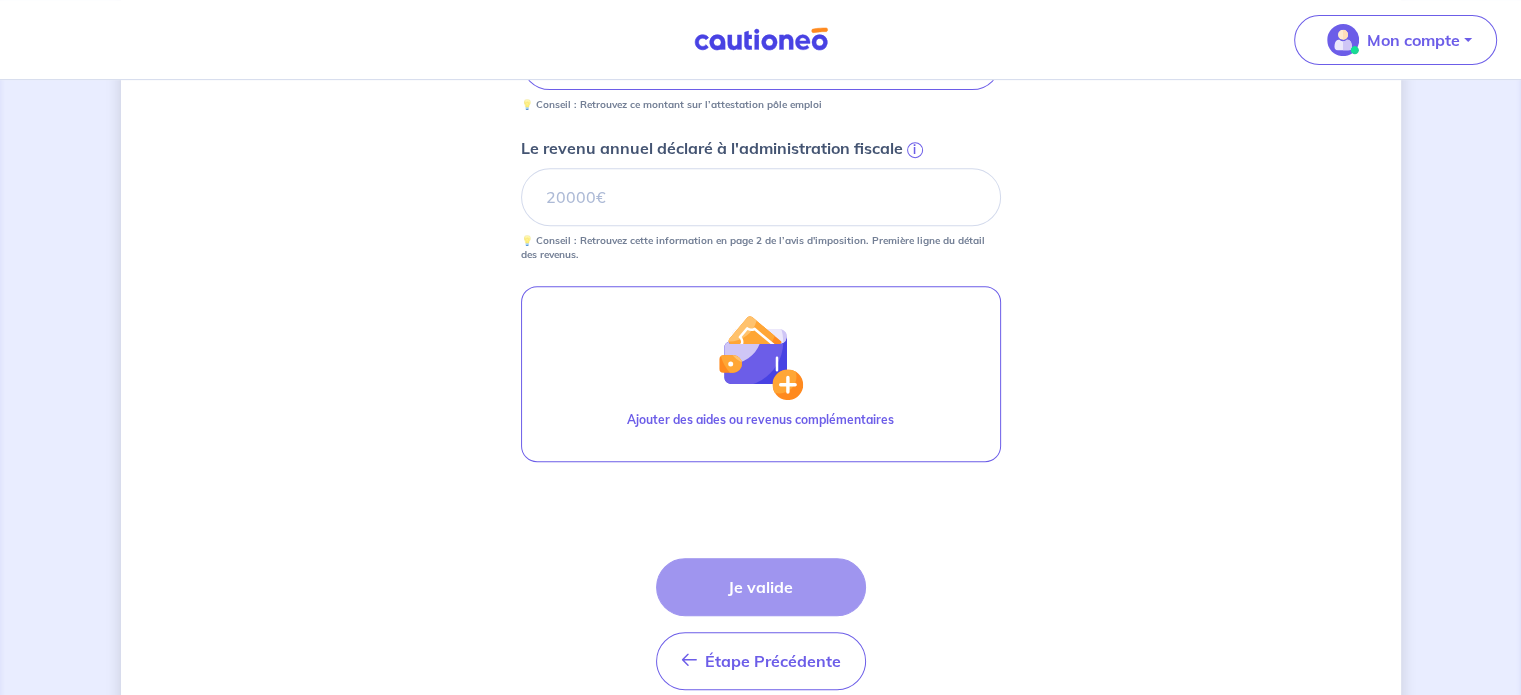 click on "Étape Précédente Précédent Je valide Je valide" at bounding box center [761, 624] 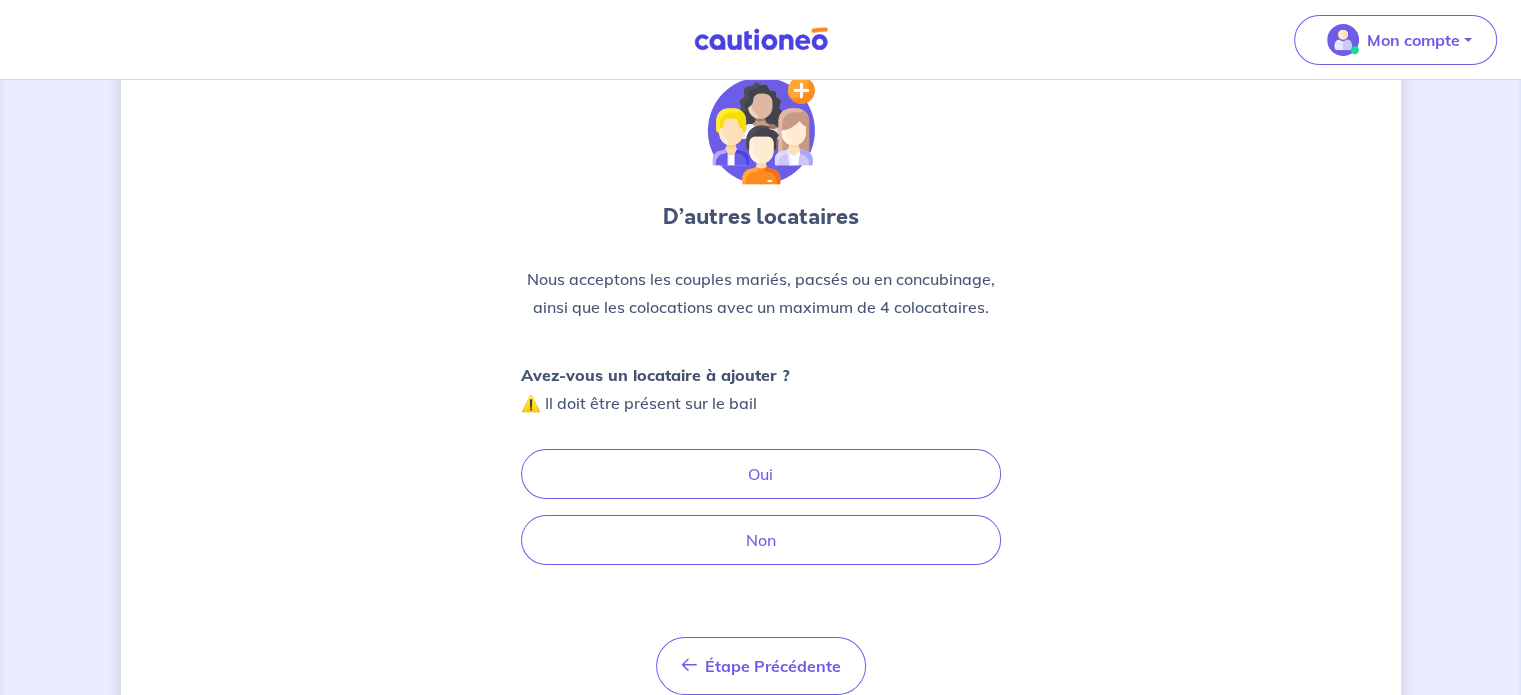 scroll, scrollTop: 0, scrollLeft: 0, axis: both 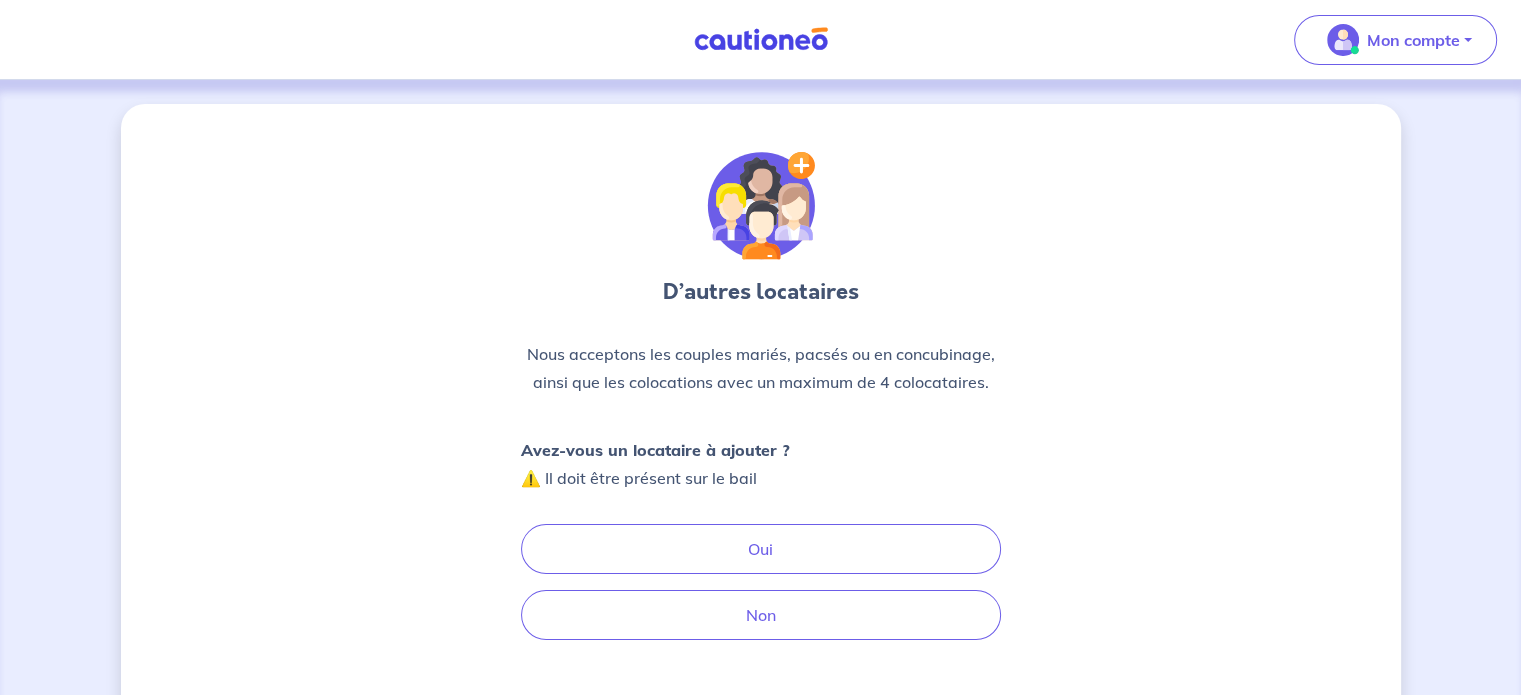 click at bounding box center (761, 39) 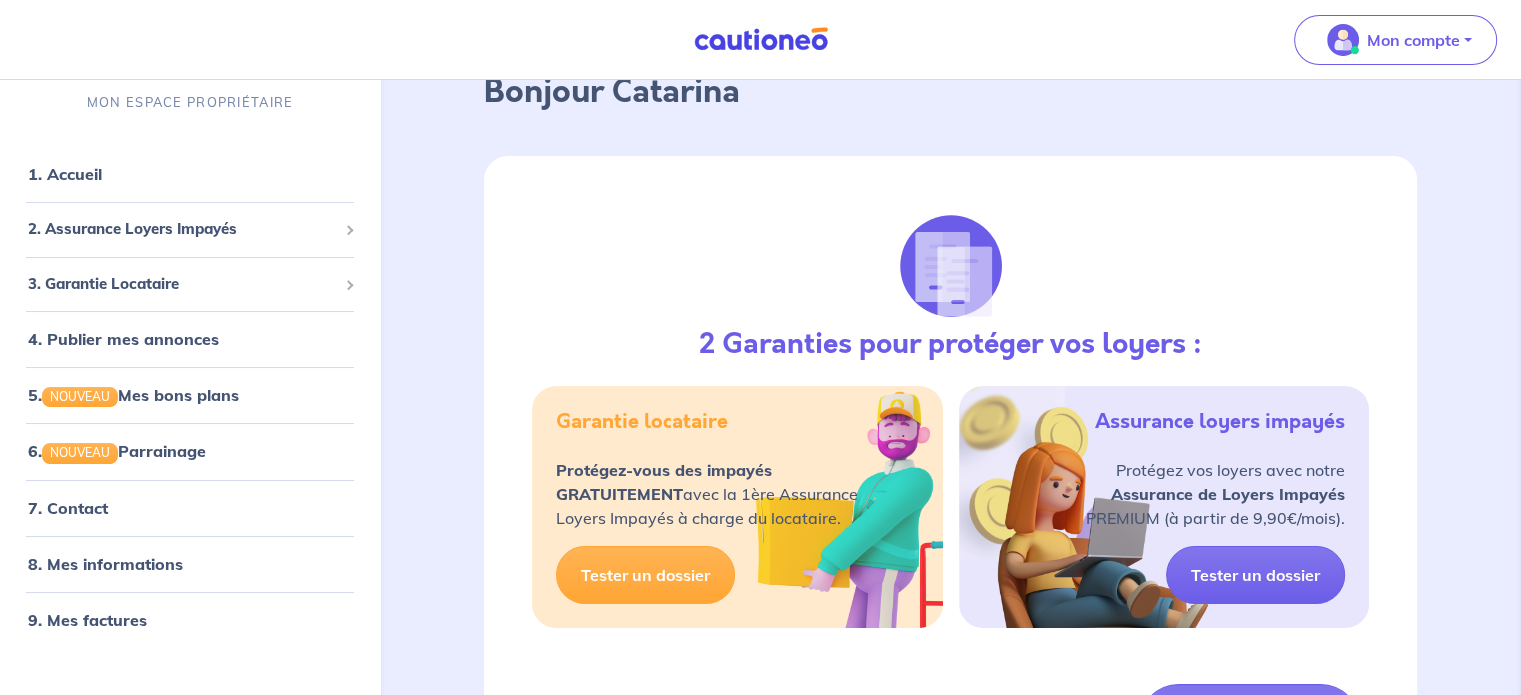 scroll, scrollTop: 0, scrollLeft: 0, axis: both 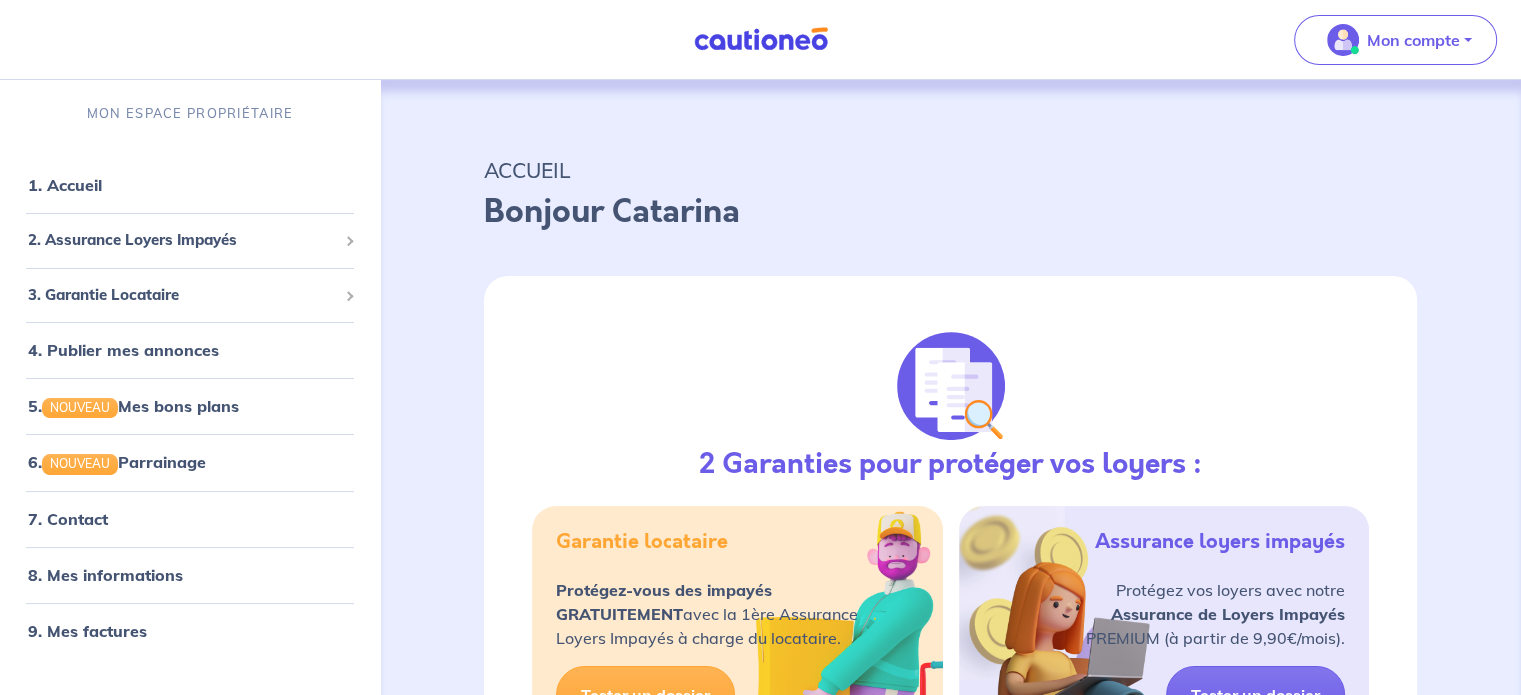 click at bounding box center [761, 39] 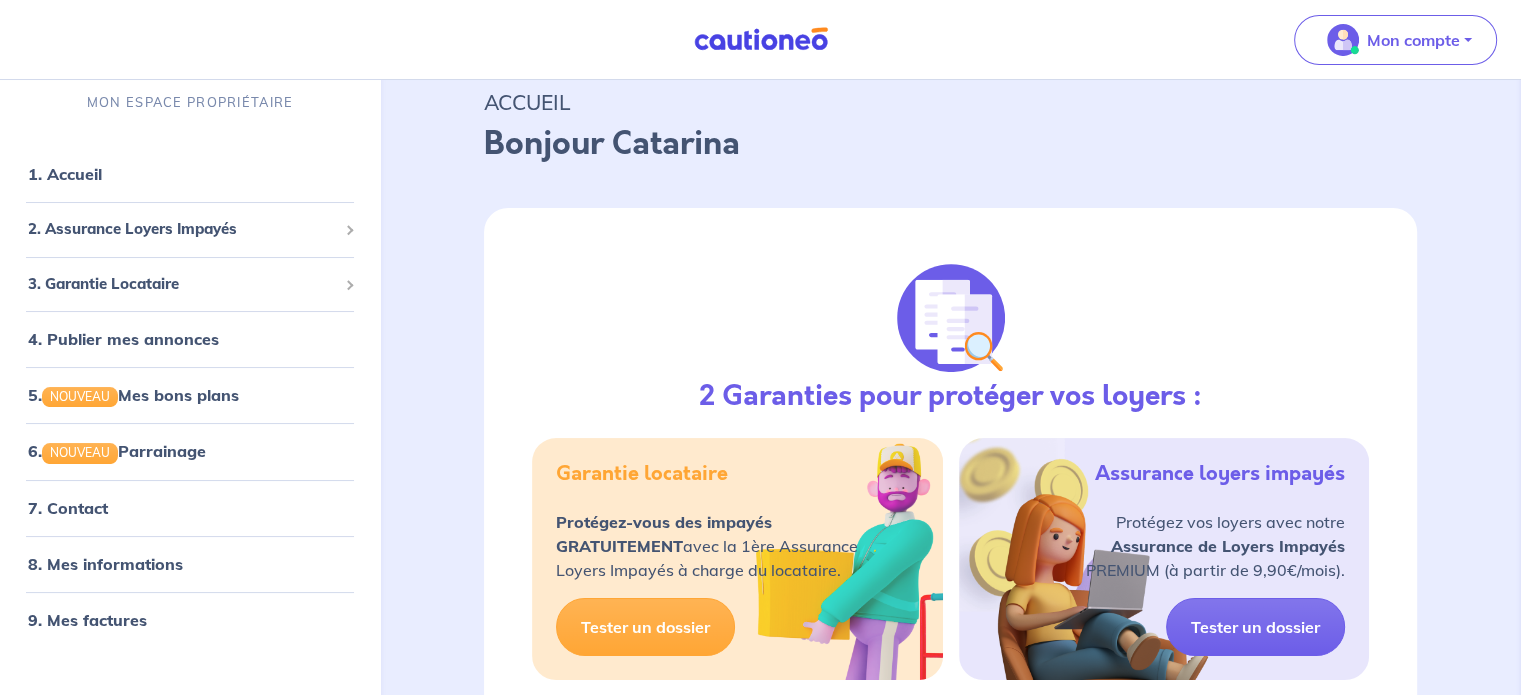 scroll, scrollTop: 0, scrollLeft: 0, axis: both 